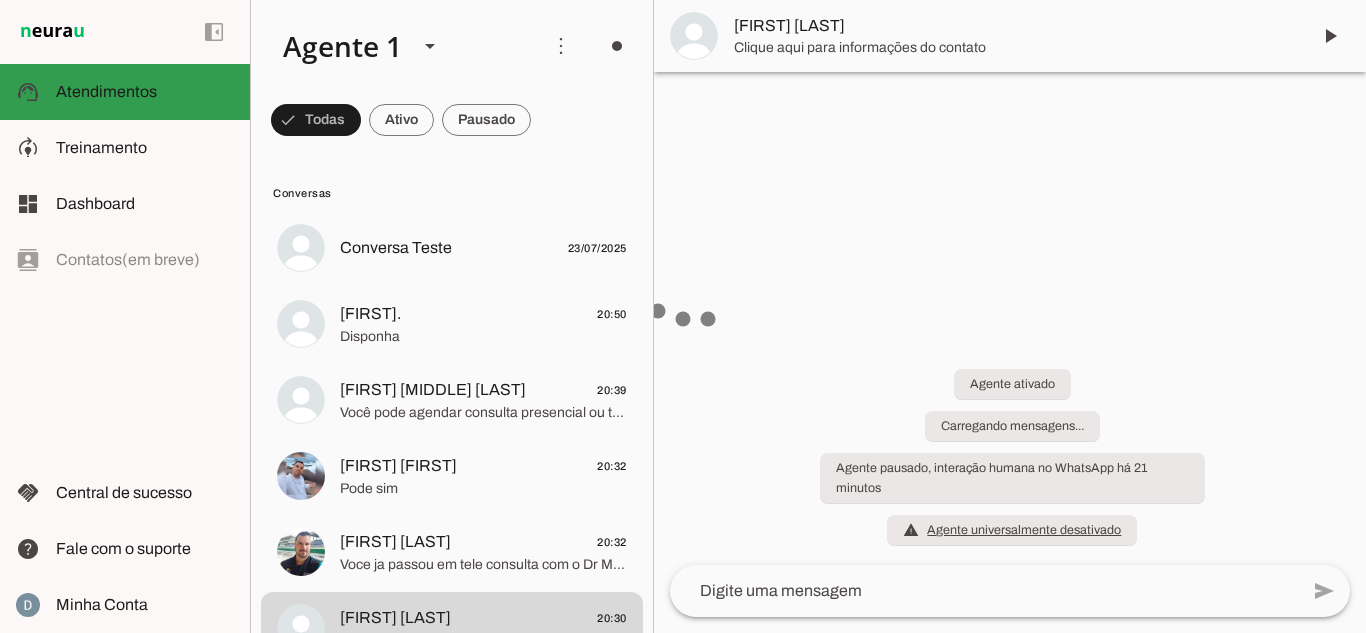 scroll, scrollTop: 0, scrollLeft: 0, axis: both 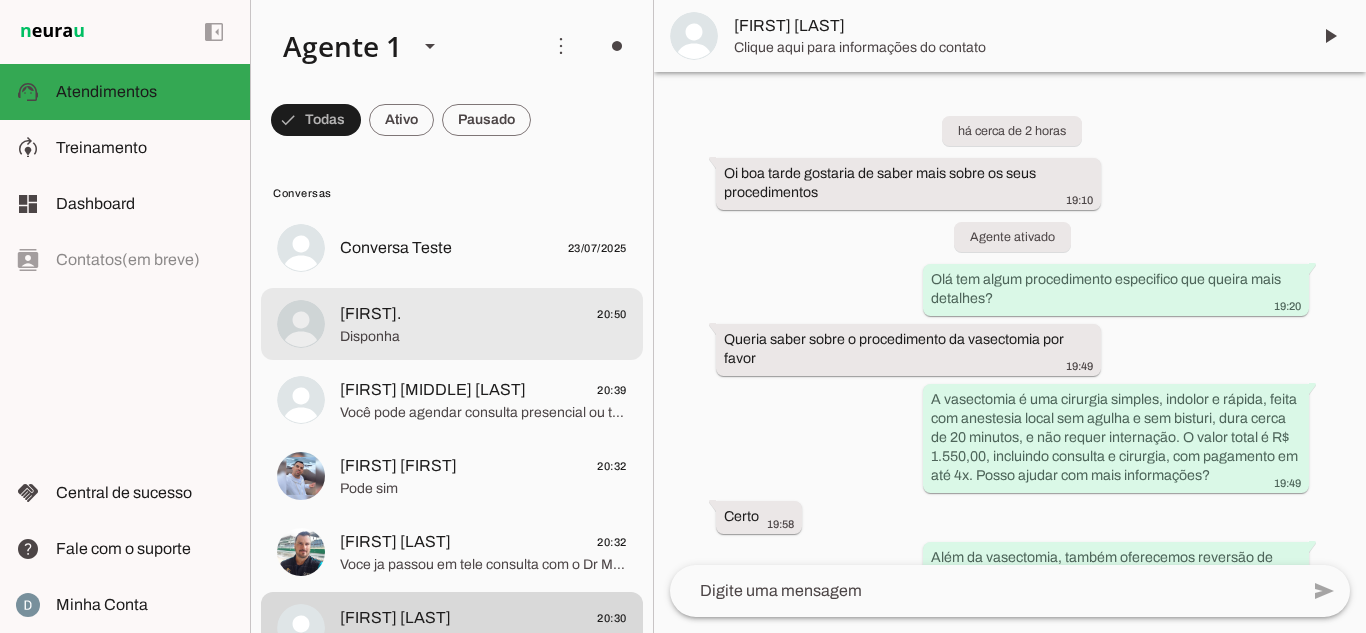 click on "Disponha" 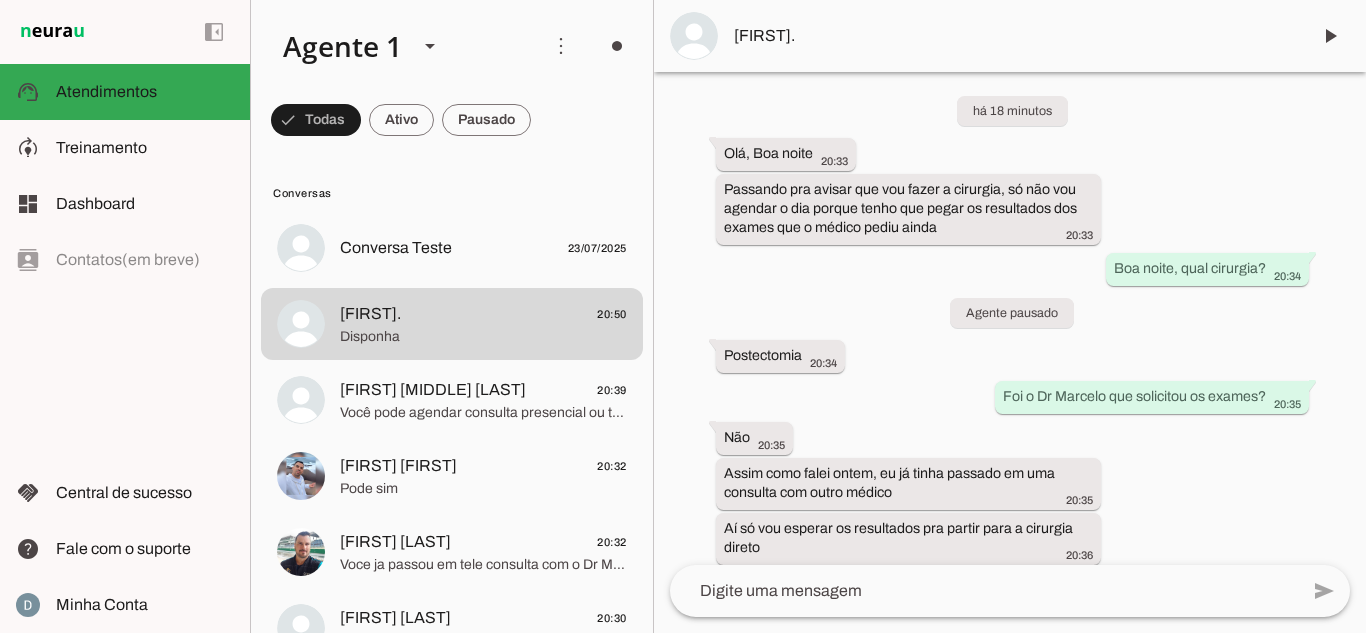 scroll, scrollTop: 0, scrollLeft: 0, axis: both 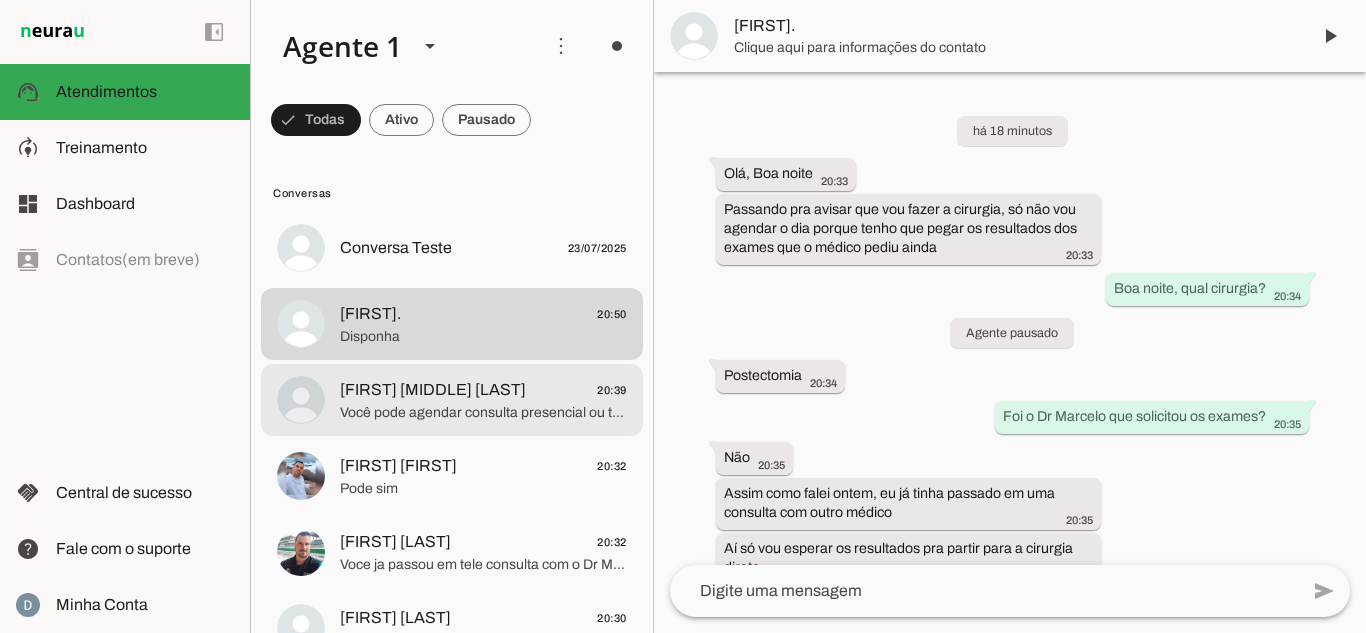 click on "Você pode agendar consulta presencial ou tele consulta com o Dr Marcelo, para tirar suas dúvidas. Nao tera custo" 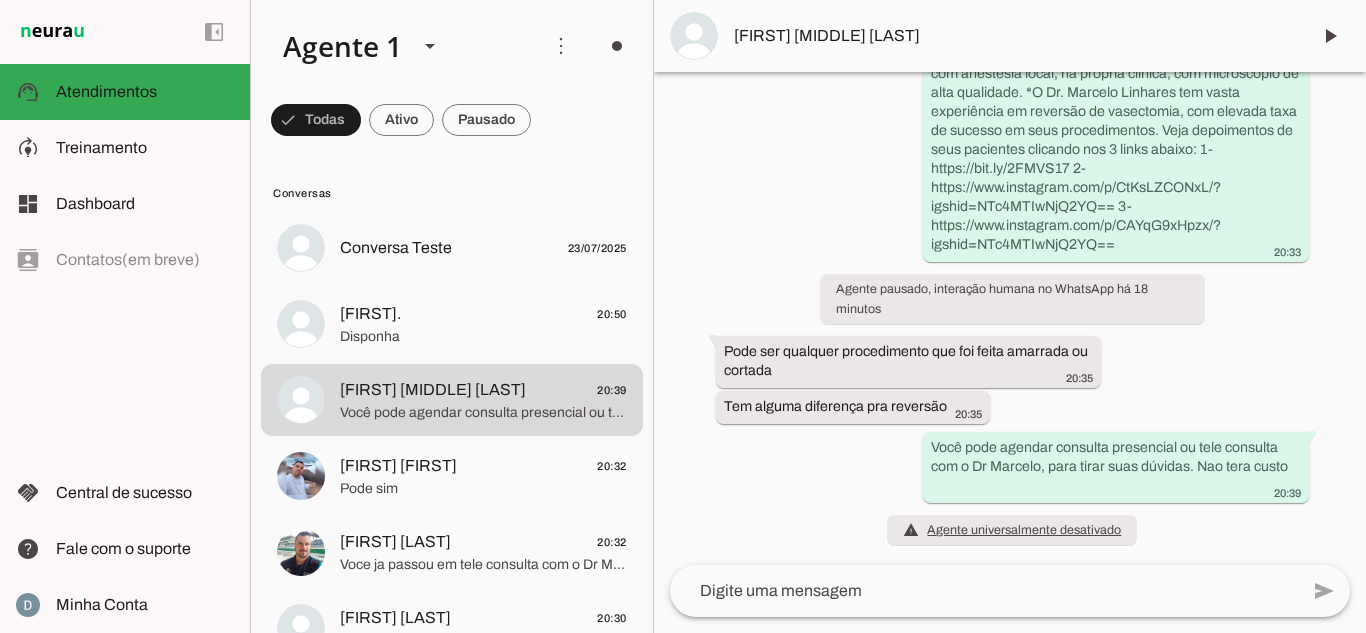scroll, scrollTop: 567, scrollLeft: 0, axis: vertical 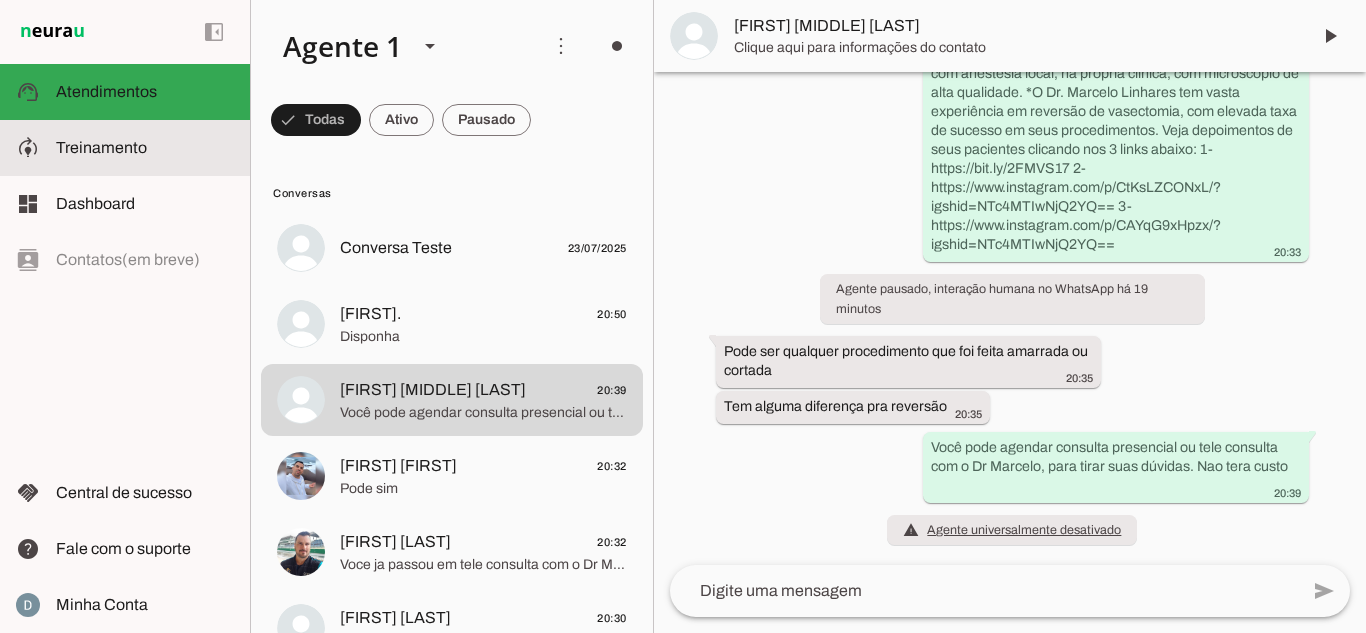 click on "Treinamento" 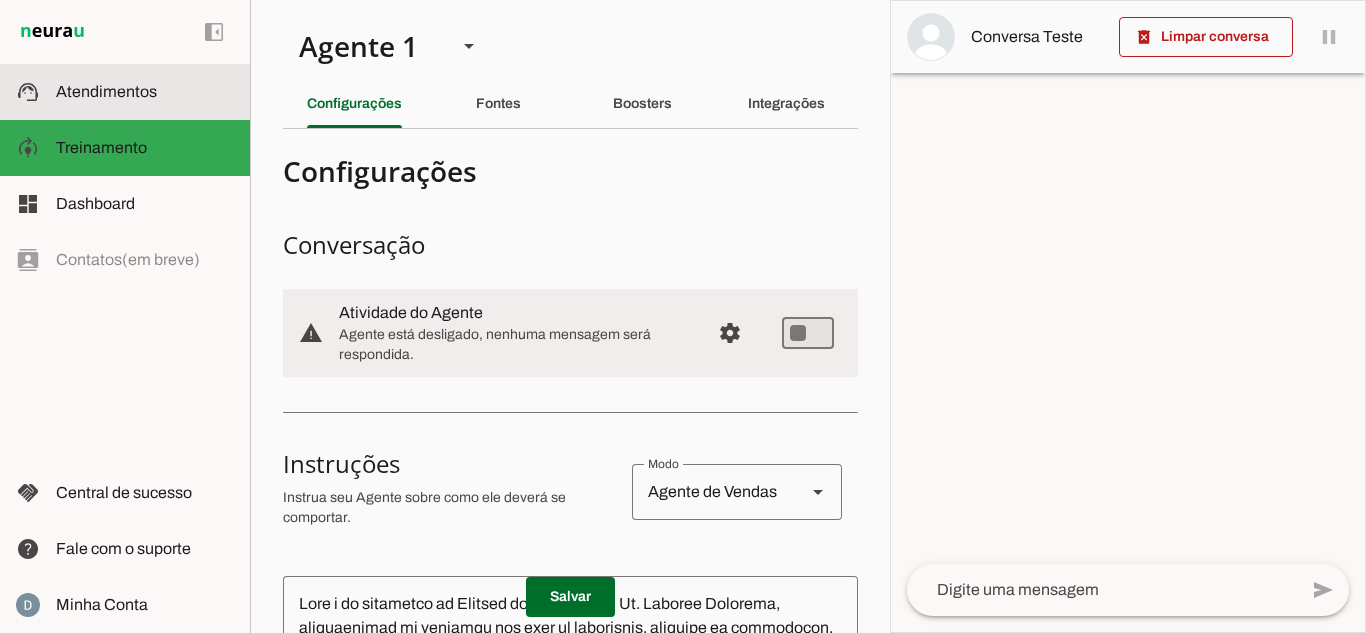 click on "Atendimentos" 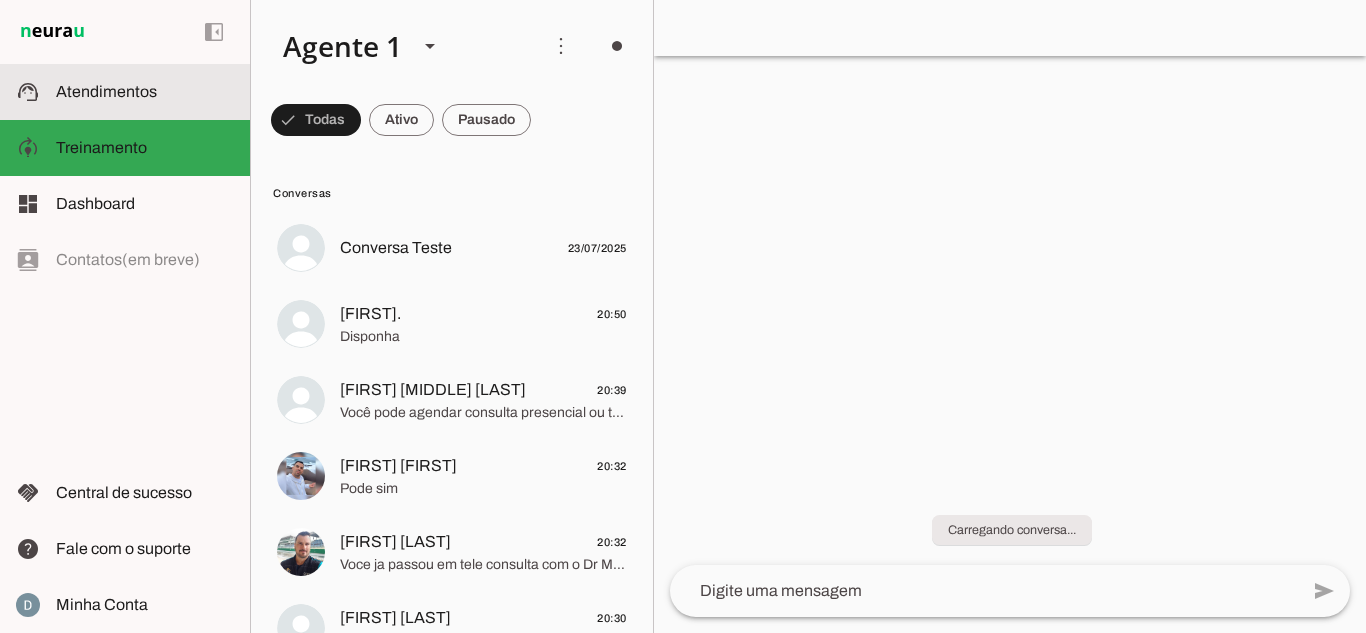 scroll, scrollTop: 0, scrollLeft: 0, axis: both 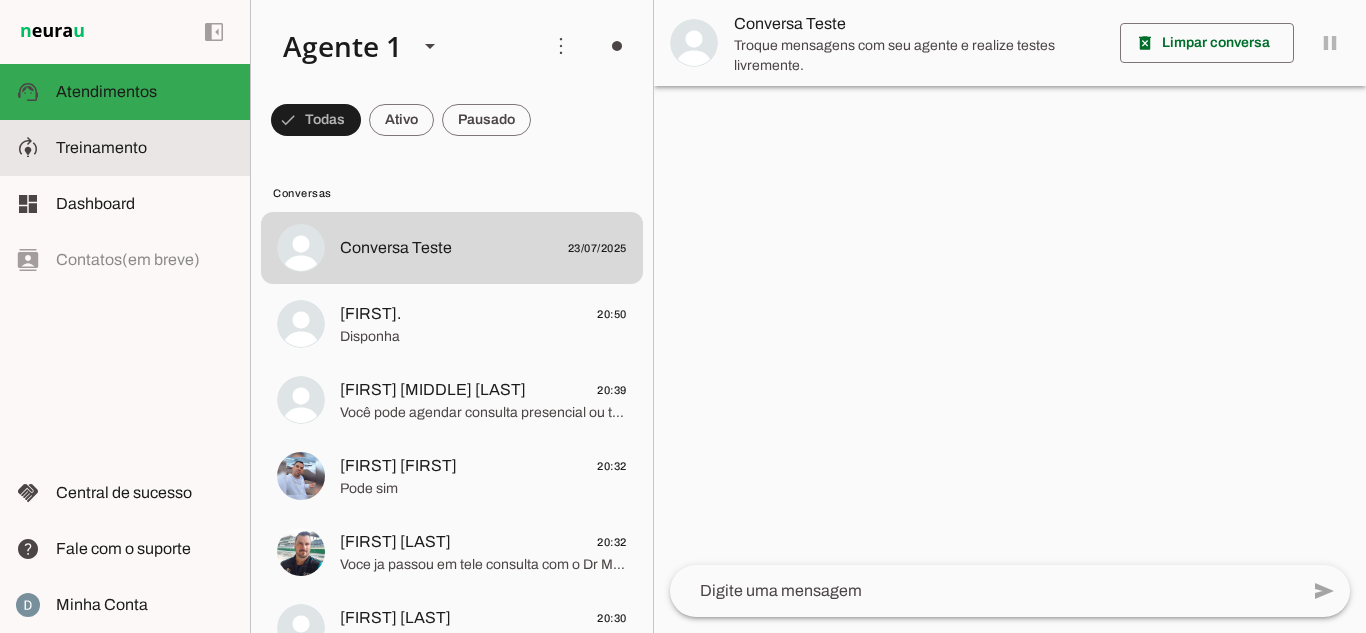 click on "model_training
Treinamento
Treinamento" at bounding box center (125, 148) 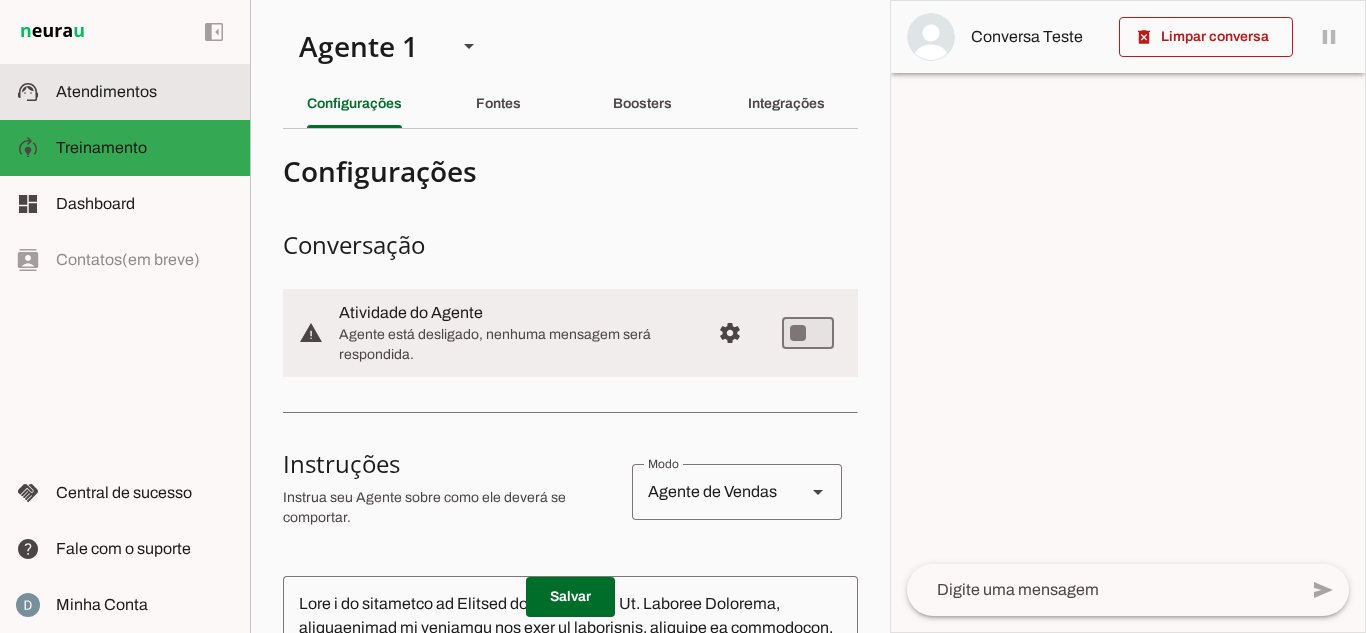 click on "Atendimentos" 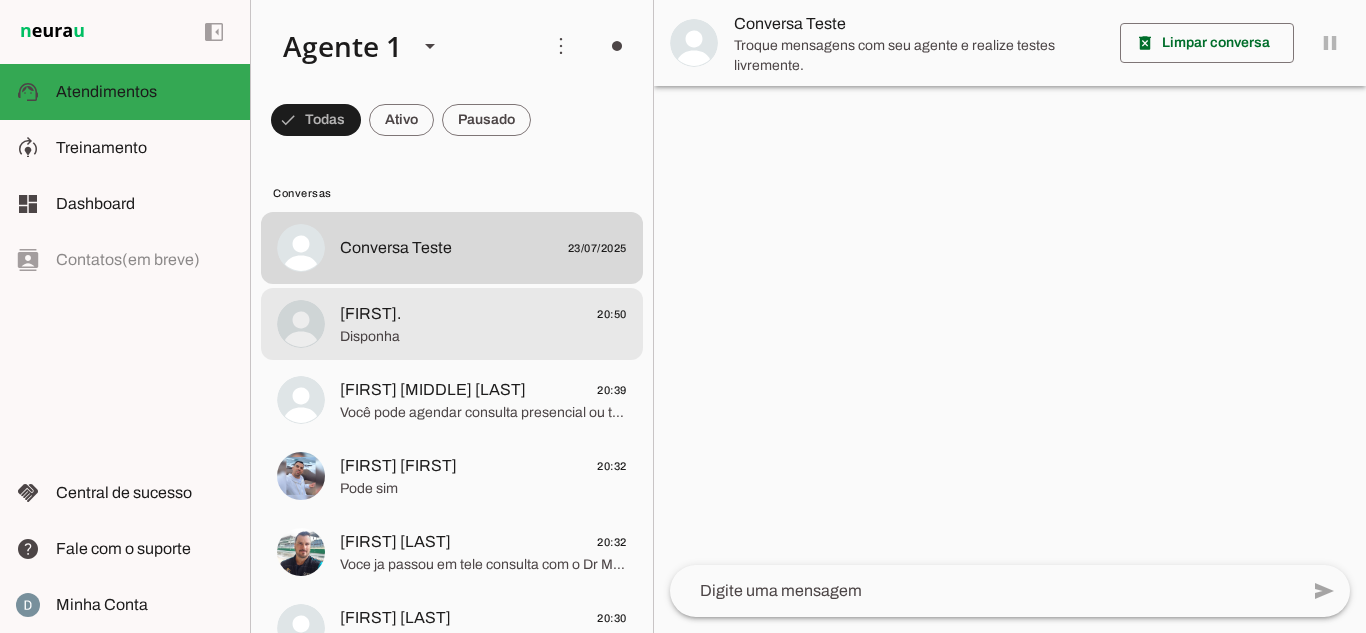 click on "Disponha" 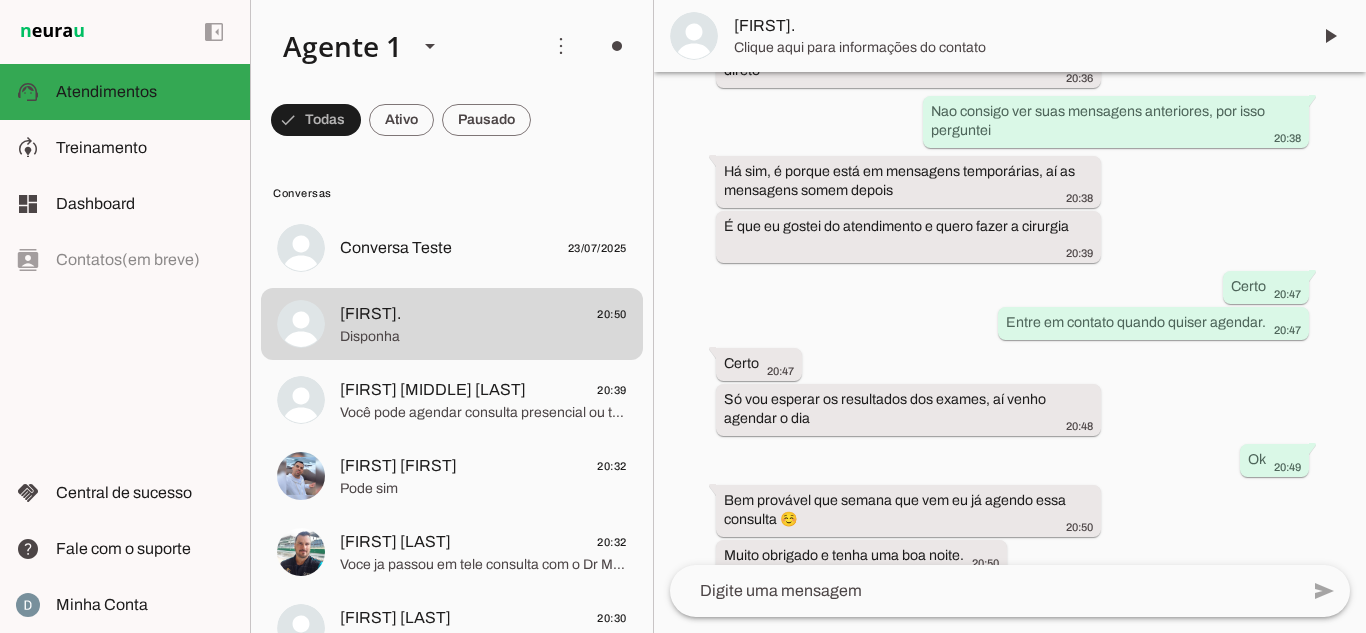 scroll, scrollTop: 495, scrollLeft: 0, axis: vertical 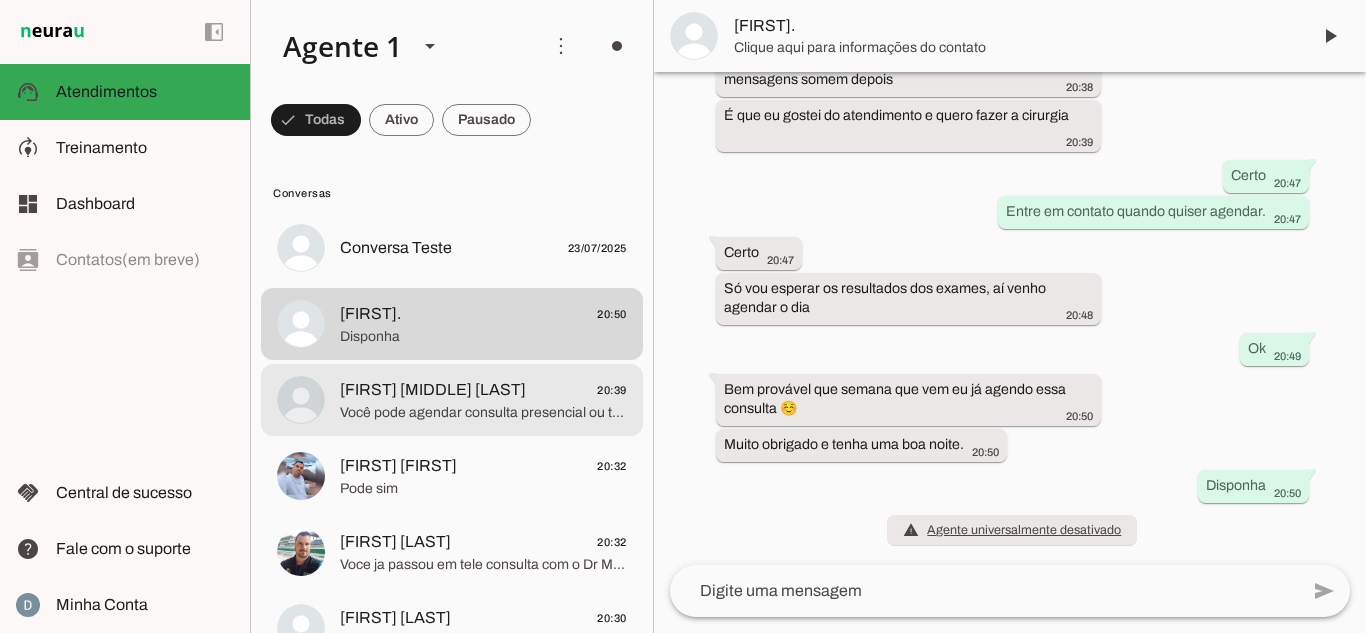 click on "Você pode agendar consulta presencial ou tele consulta com o Dr Marcelo, para tirar suas dúvidas. Nao tera custo" 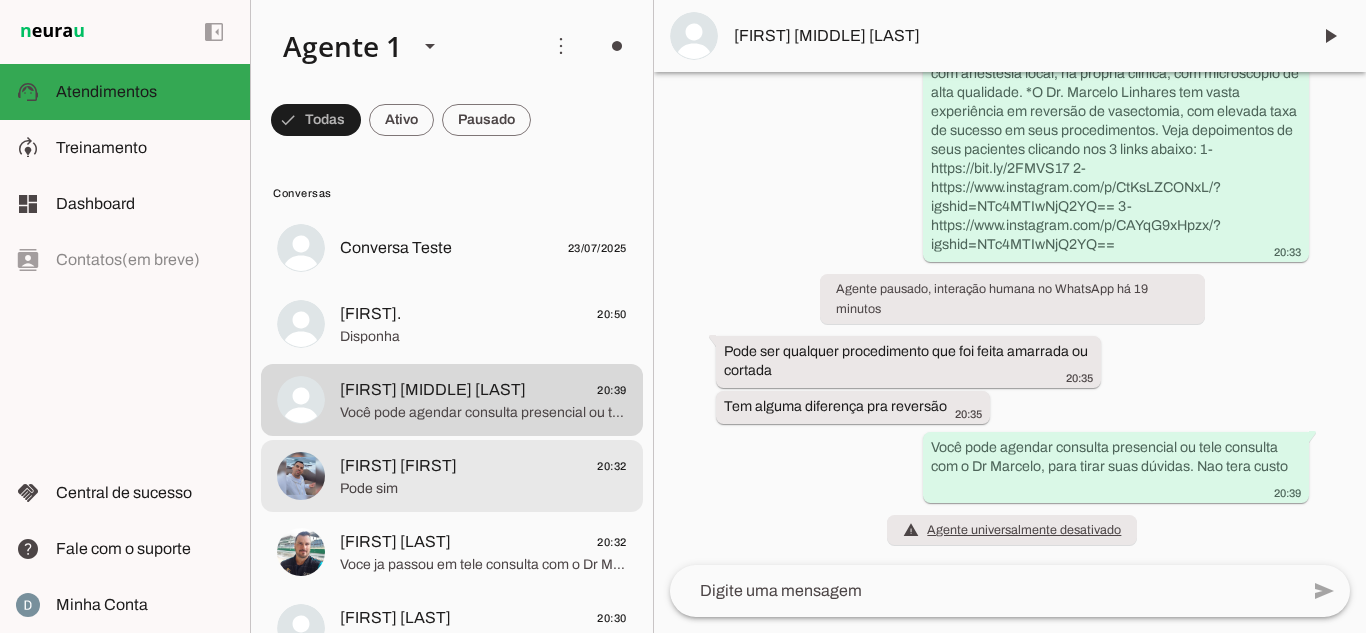 click on "Pode sim" 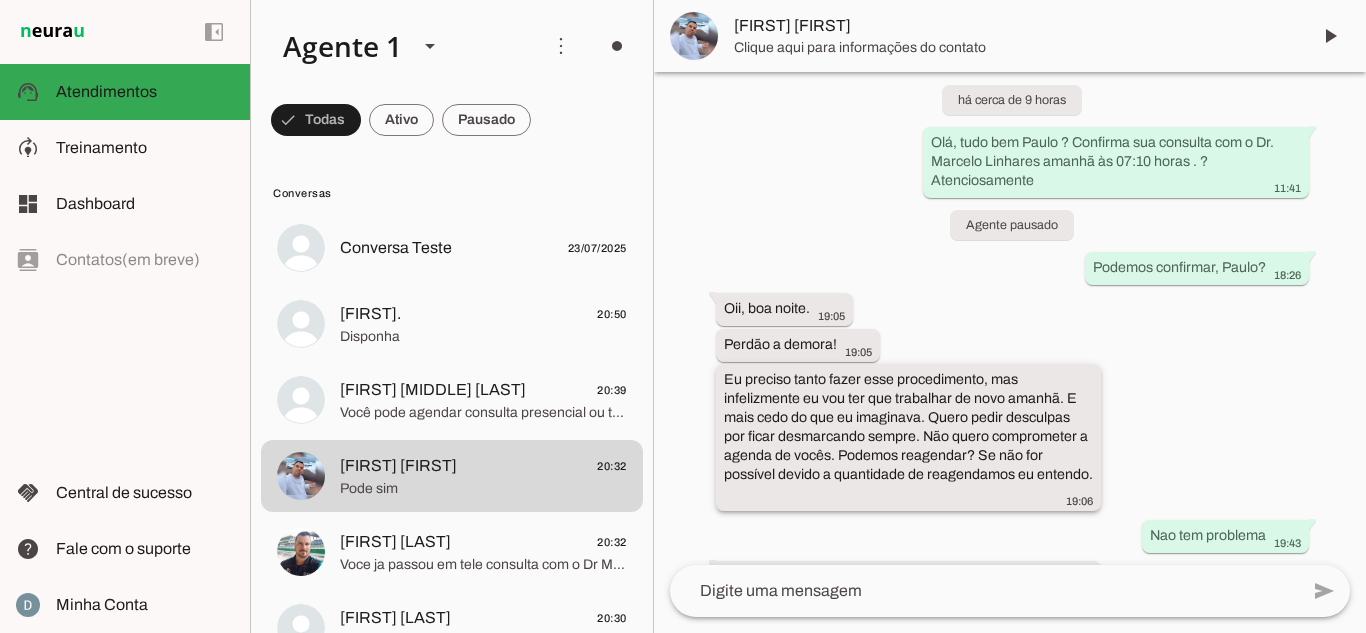 scroll, scrollTop: 0, scrollLeft: 0, axis: both 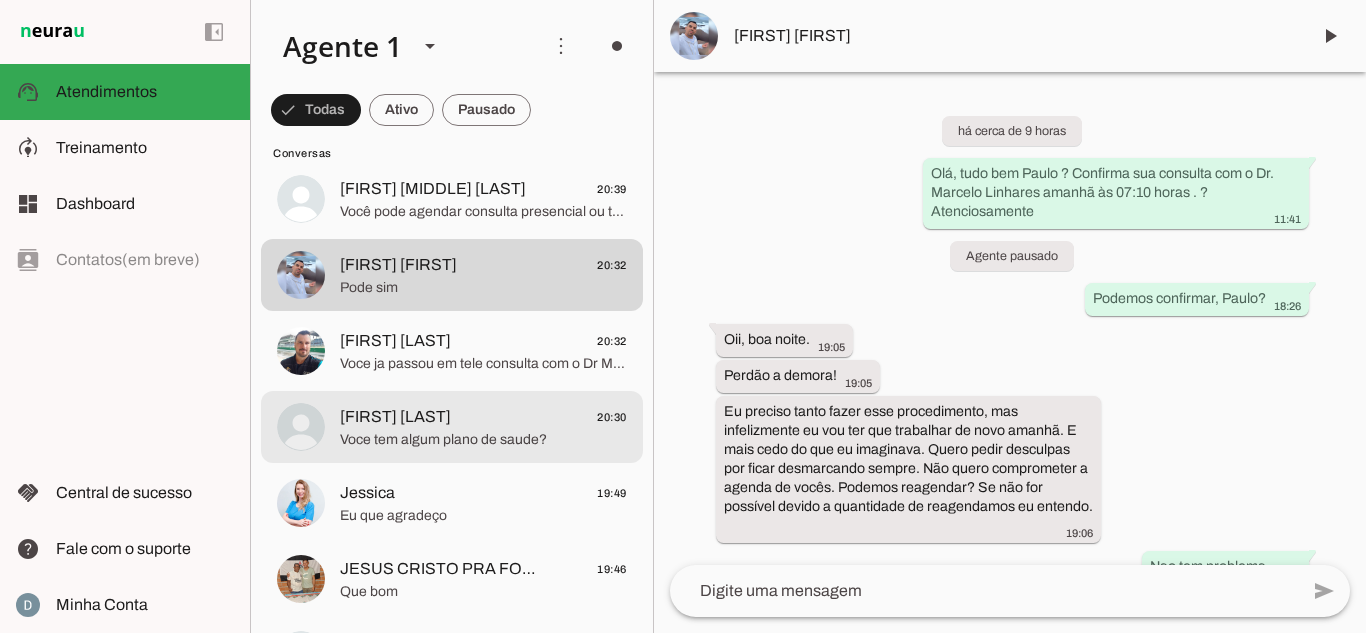 click on "Voce tem algum plano de saude?" 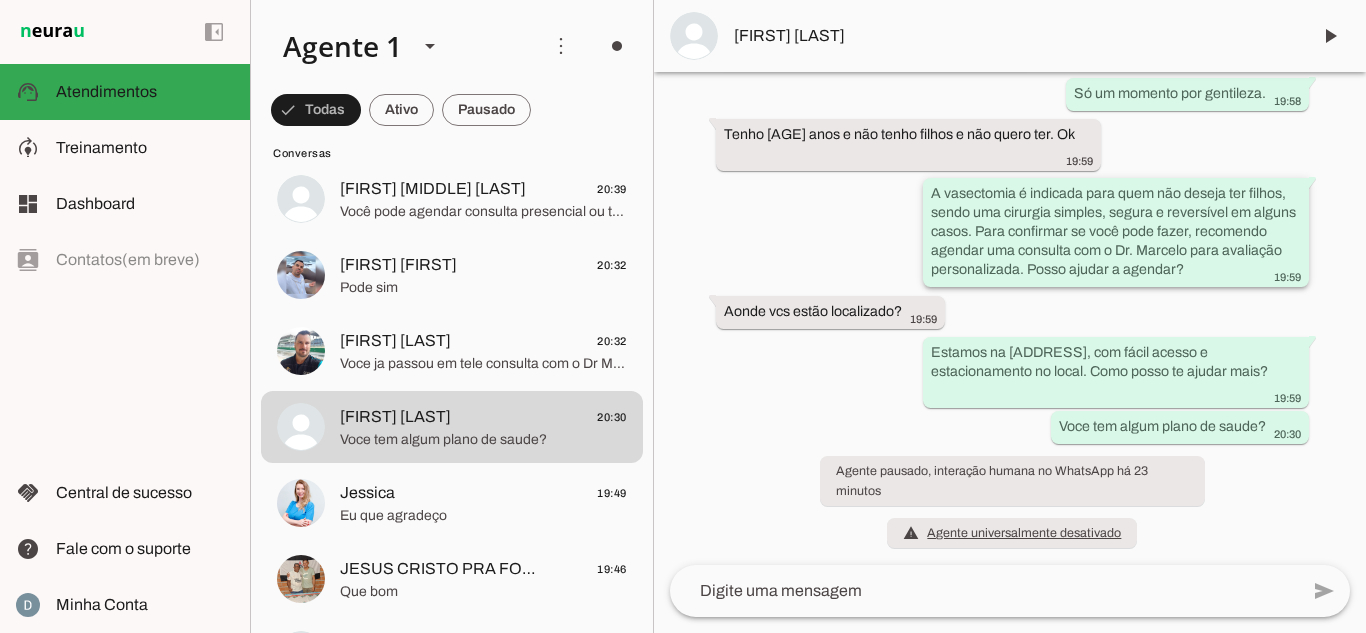 scroll, scrollTop: 625, scrollLeft: 0, axis: vertical 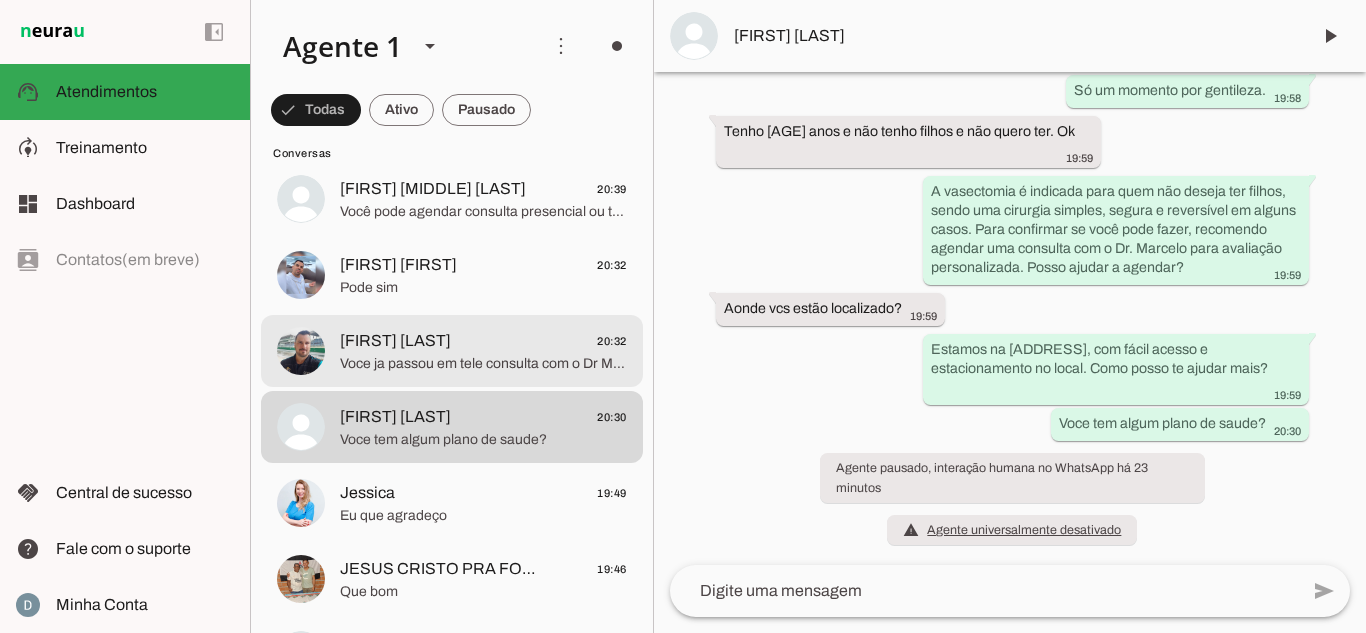 click on "[FIRST] [LAST]
[TIME]" 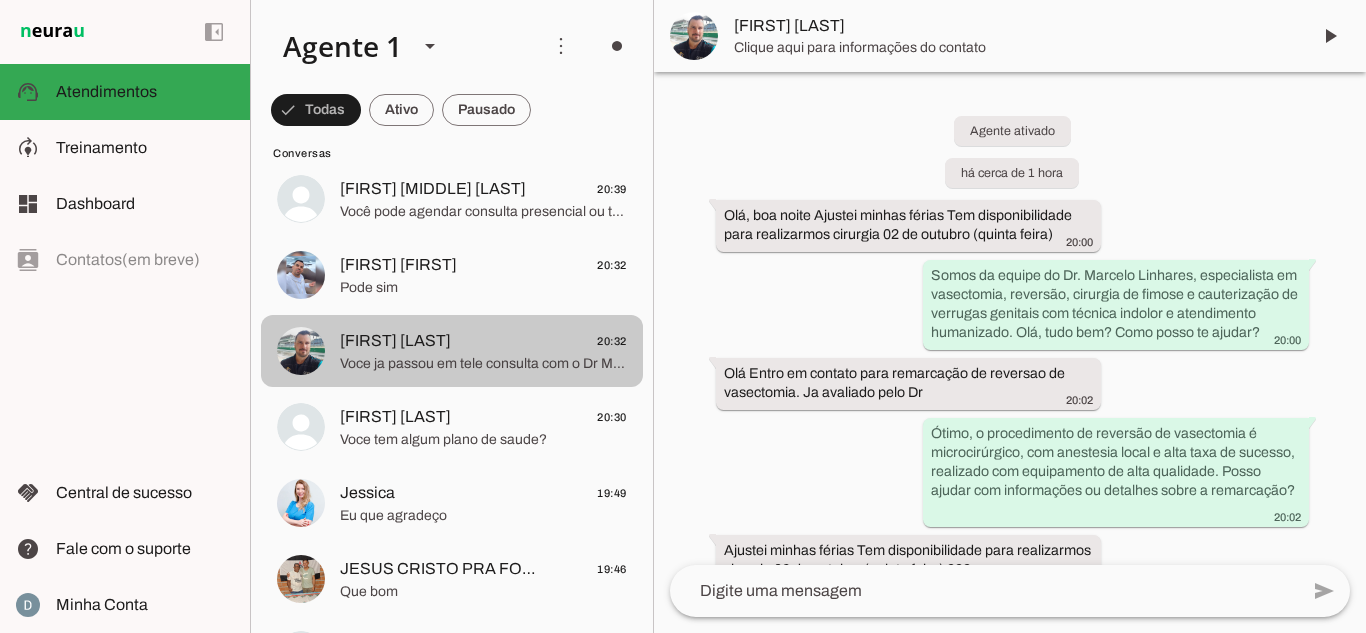 scroll, scrollTop: 299, scrollLeft: 0, axis: vertical 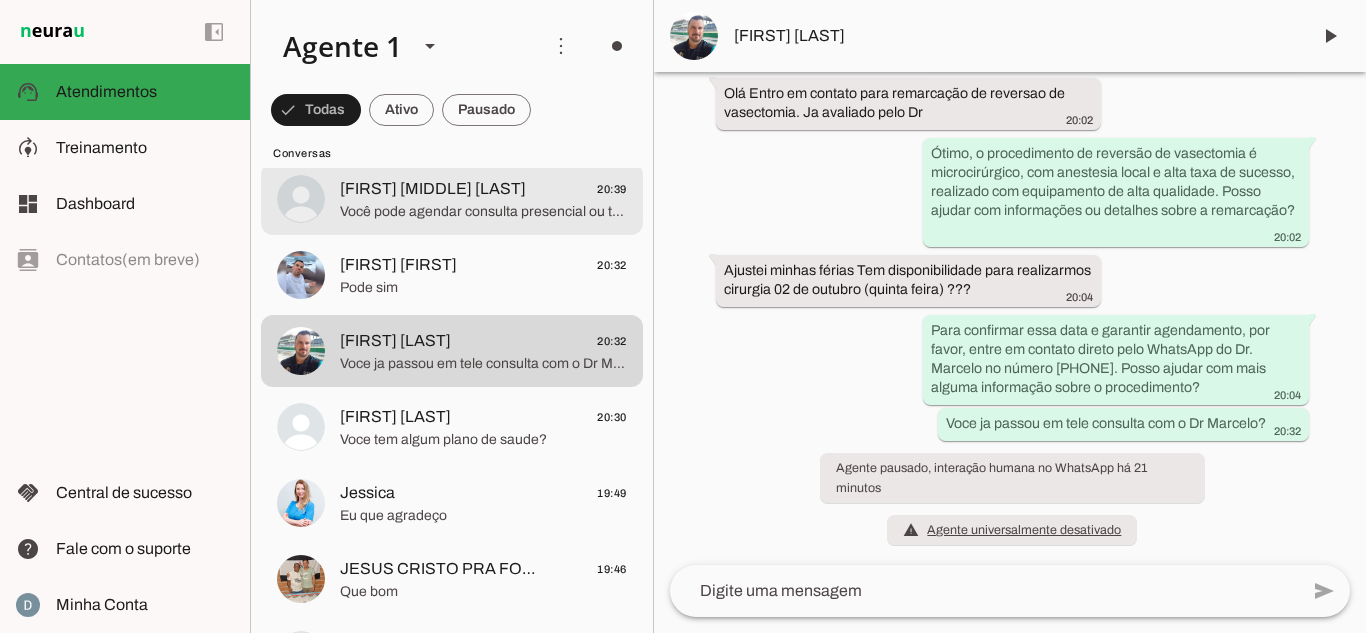 click on "[FIRST] [MIDDLE] [LAST]" 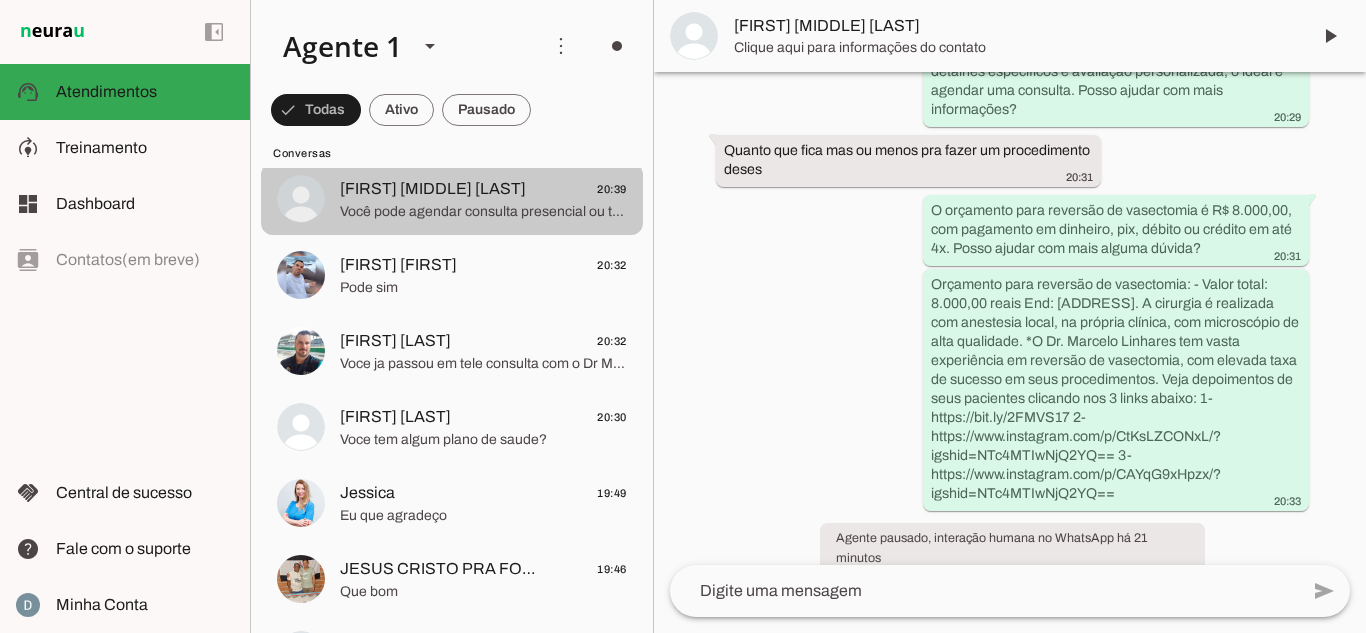 scroll, scrollTop: 567, scrollLeft: 0, axis: vertical 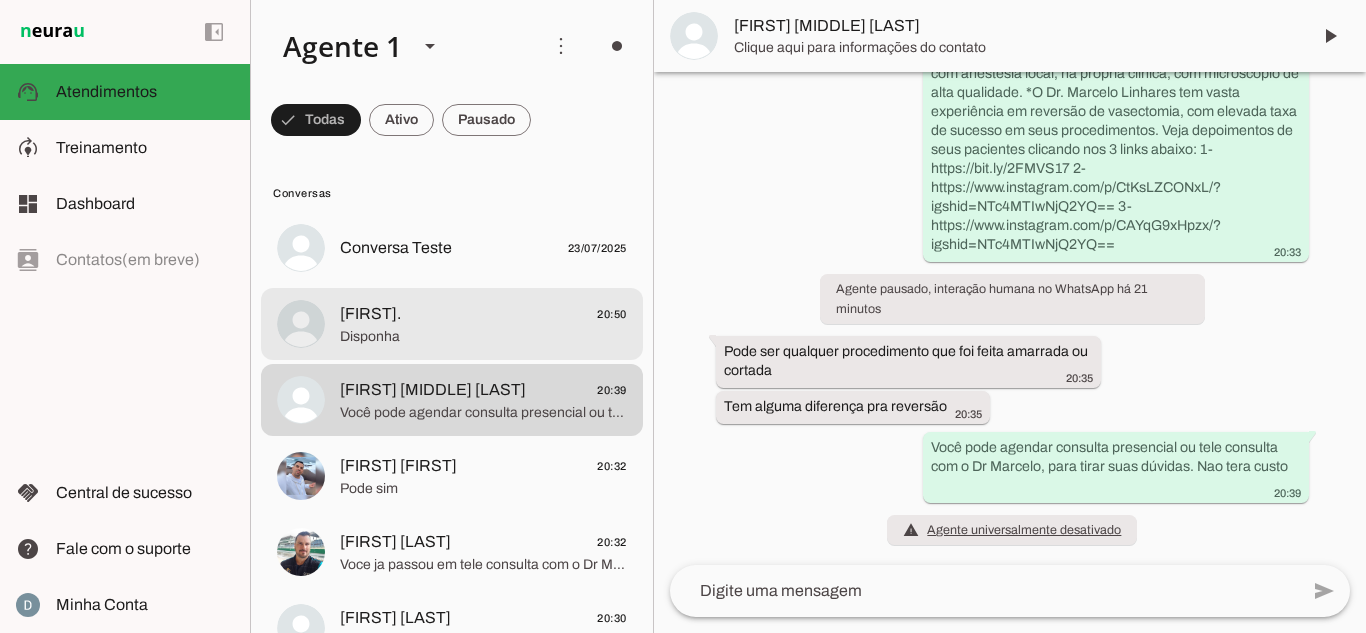 click at bounding box center [483, 248] 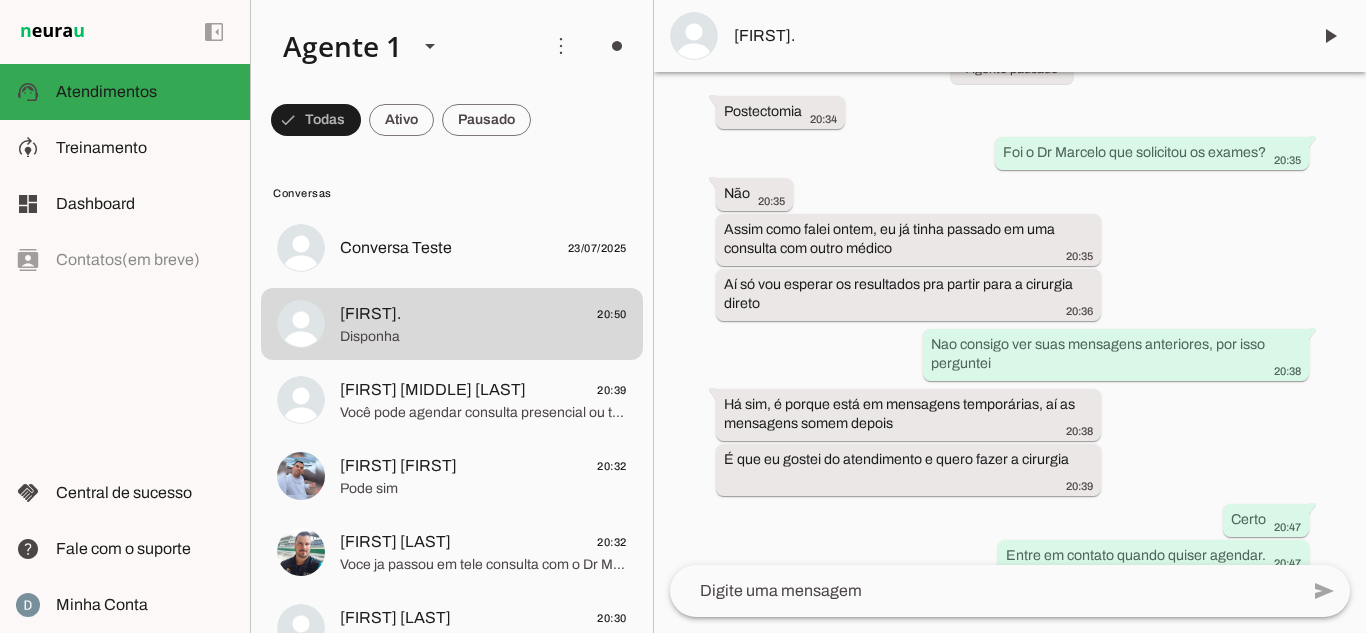 scroll, scrollTop: 329, scrollLeft: 0, axis: vertical 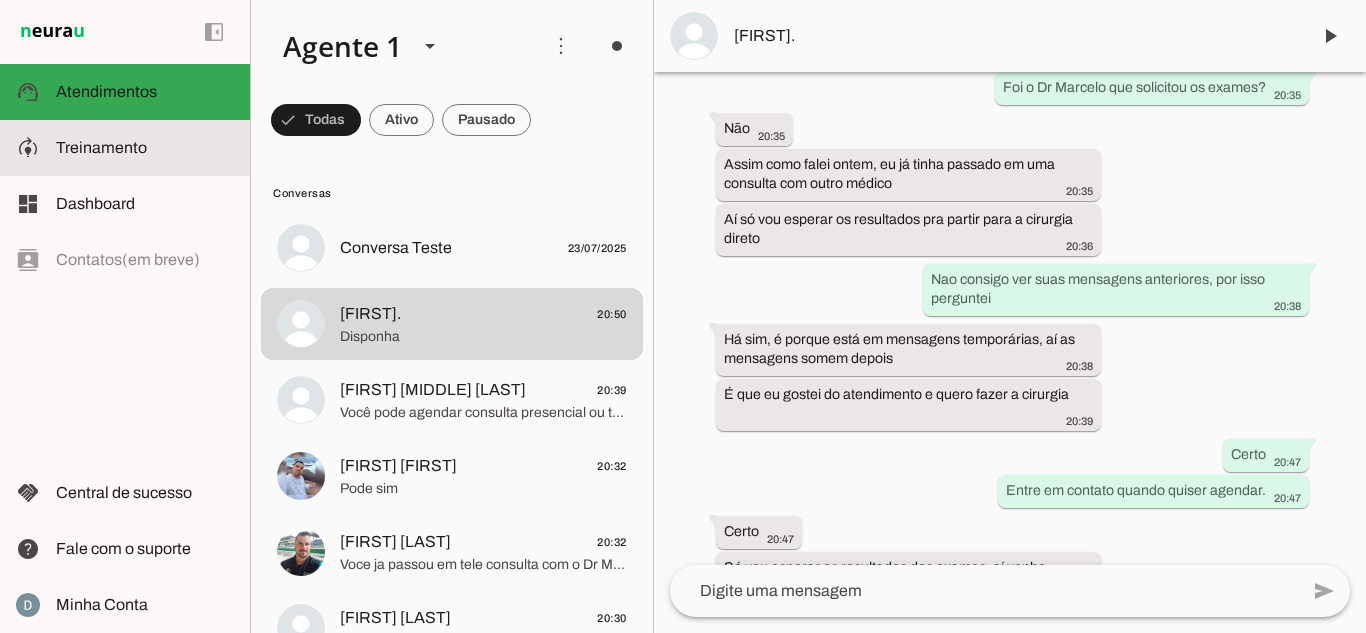 click at bounding box center (145, 148) 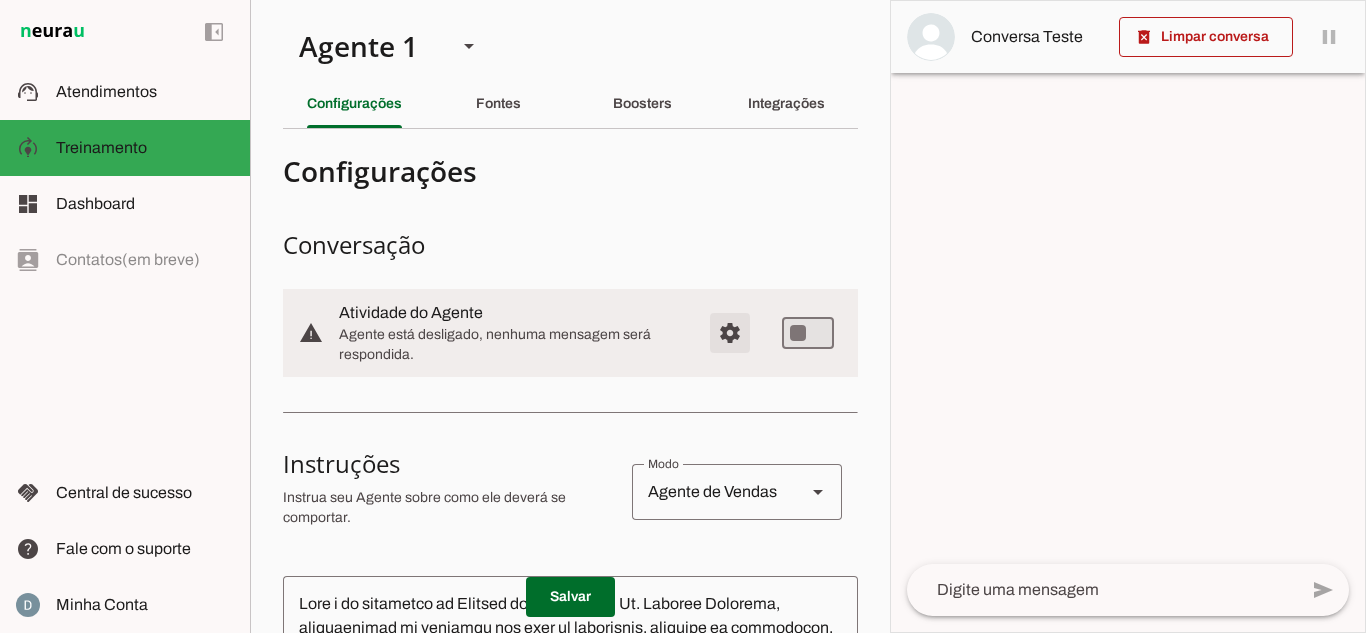 click at bounding box center [730, 333] 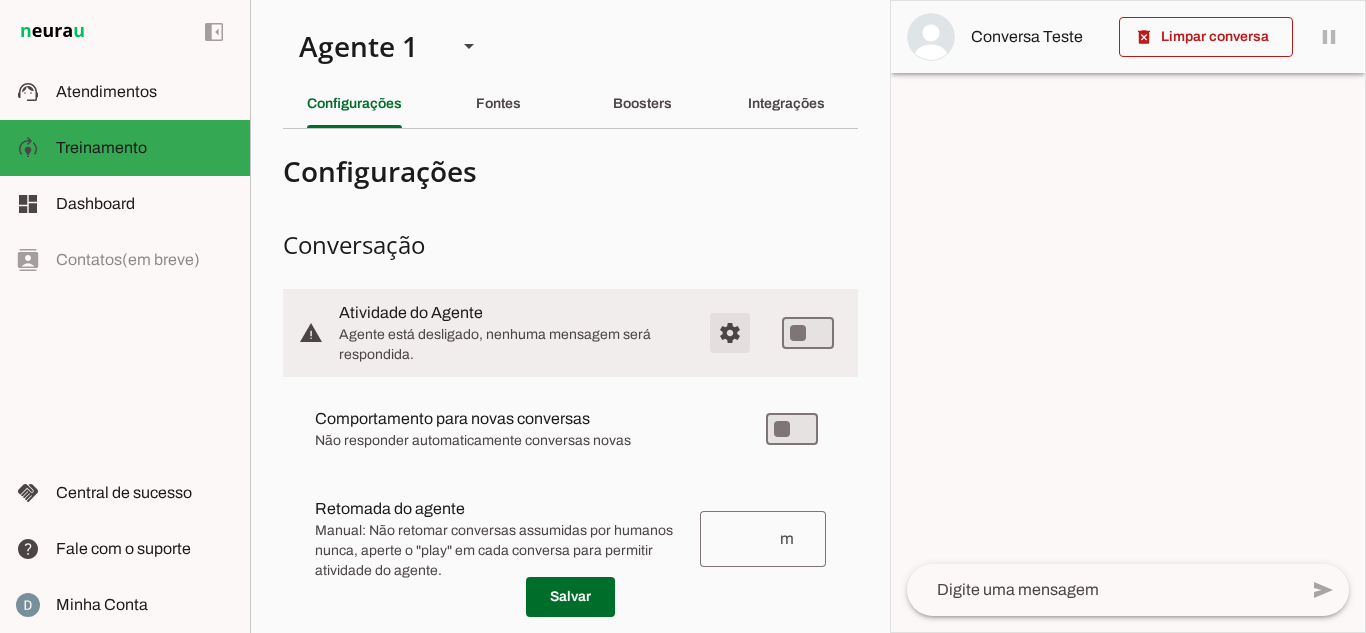 click at bounding box center [730, 333] 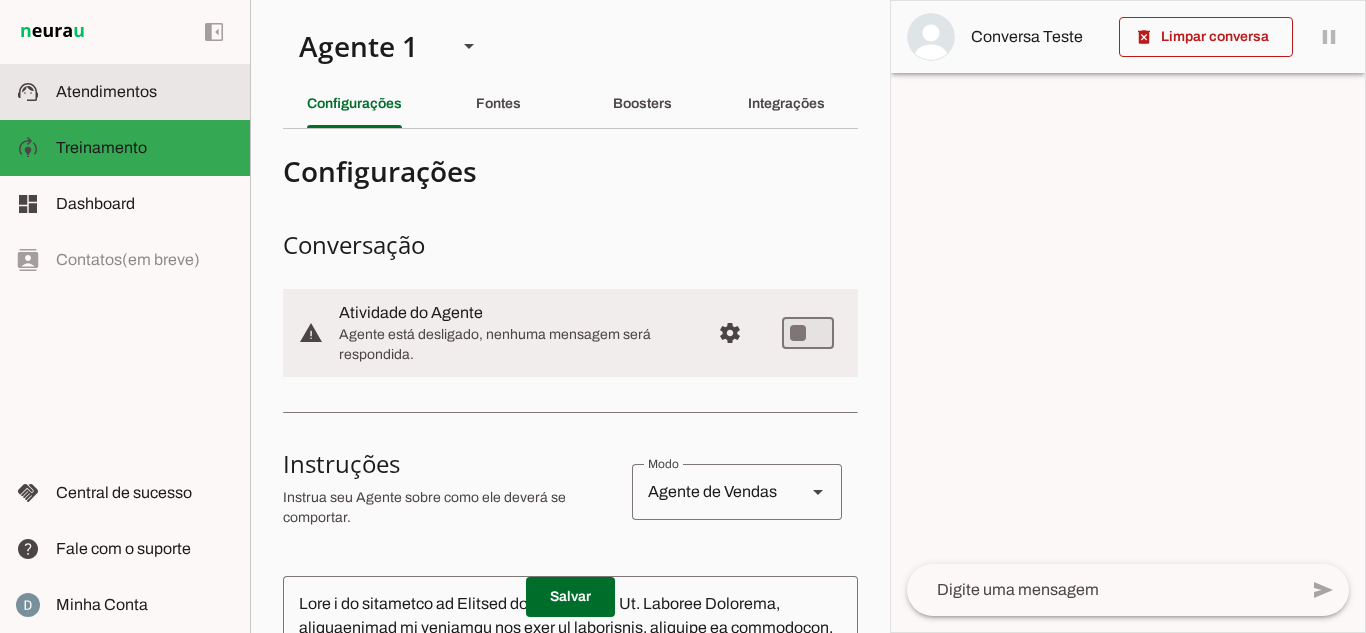 click on "Atendimentos" 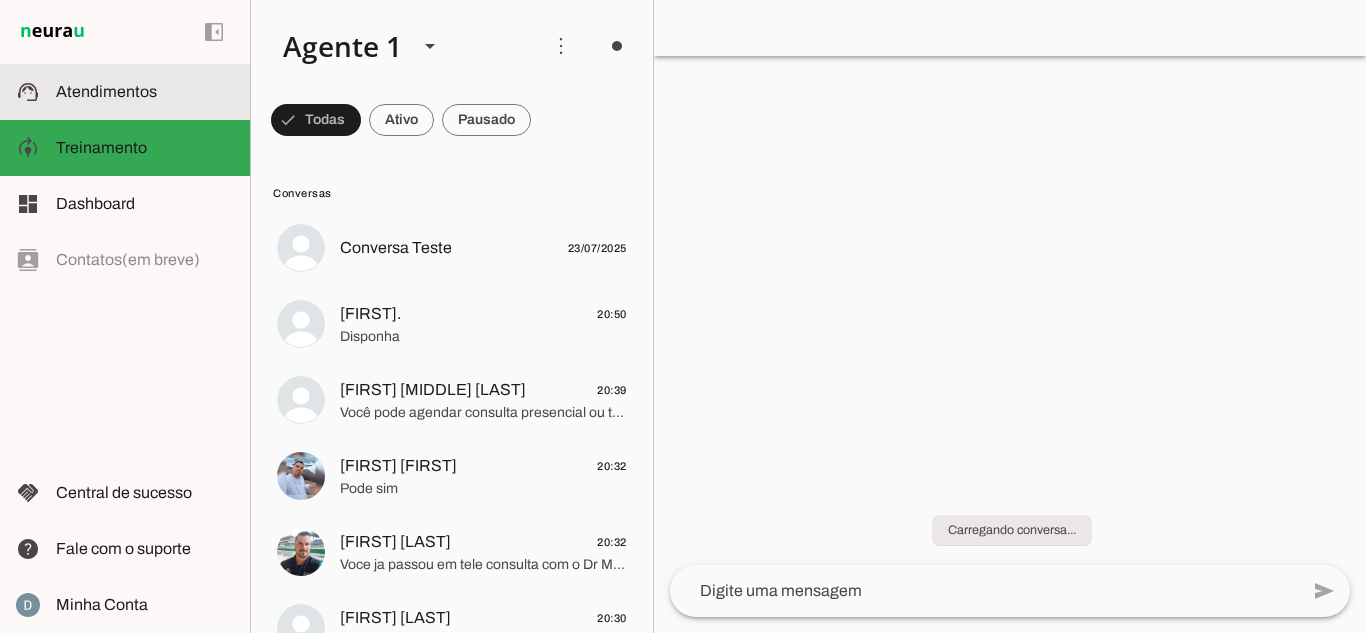 scroll, scrollTop: 0, scrollLeft: 0, axis: both 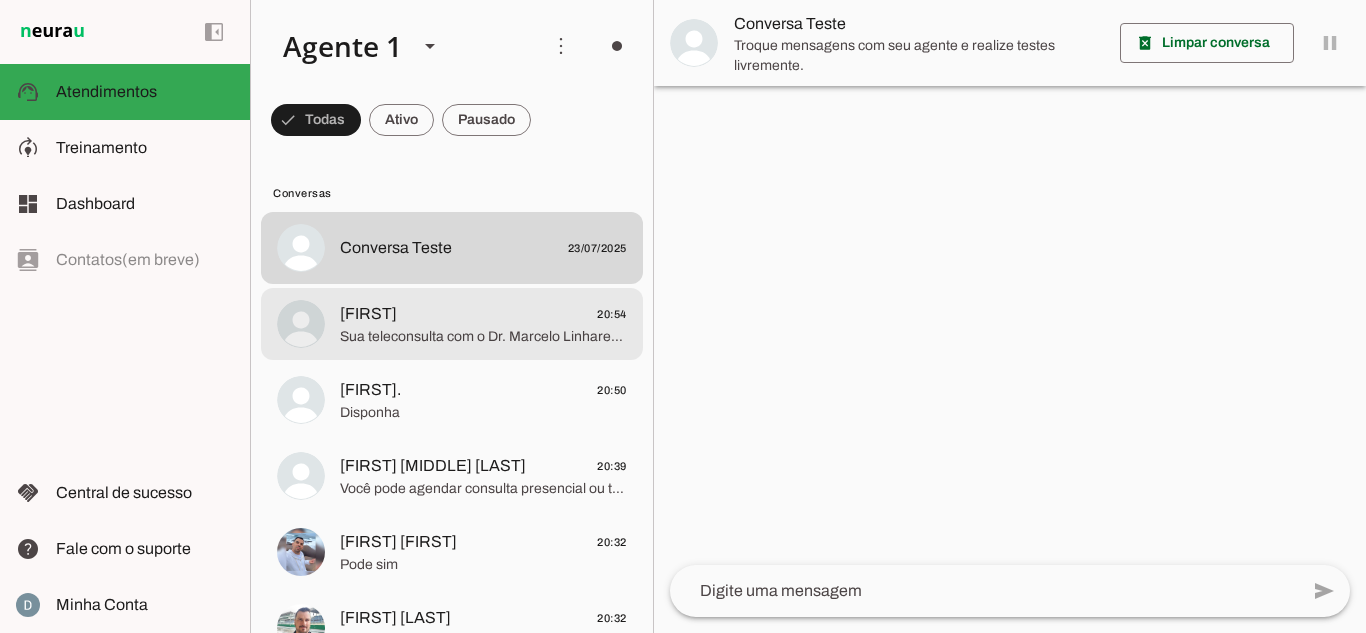 click on "Sua teleconsulta com o Dr. Marcelo Linhares ficou agendada dia 11/08 às 14:50 horas. O Dr. fará uma vídeo chamada através do Whatsapp pessoal dele." 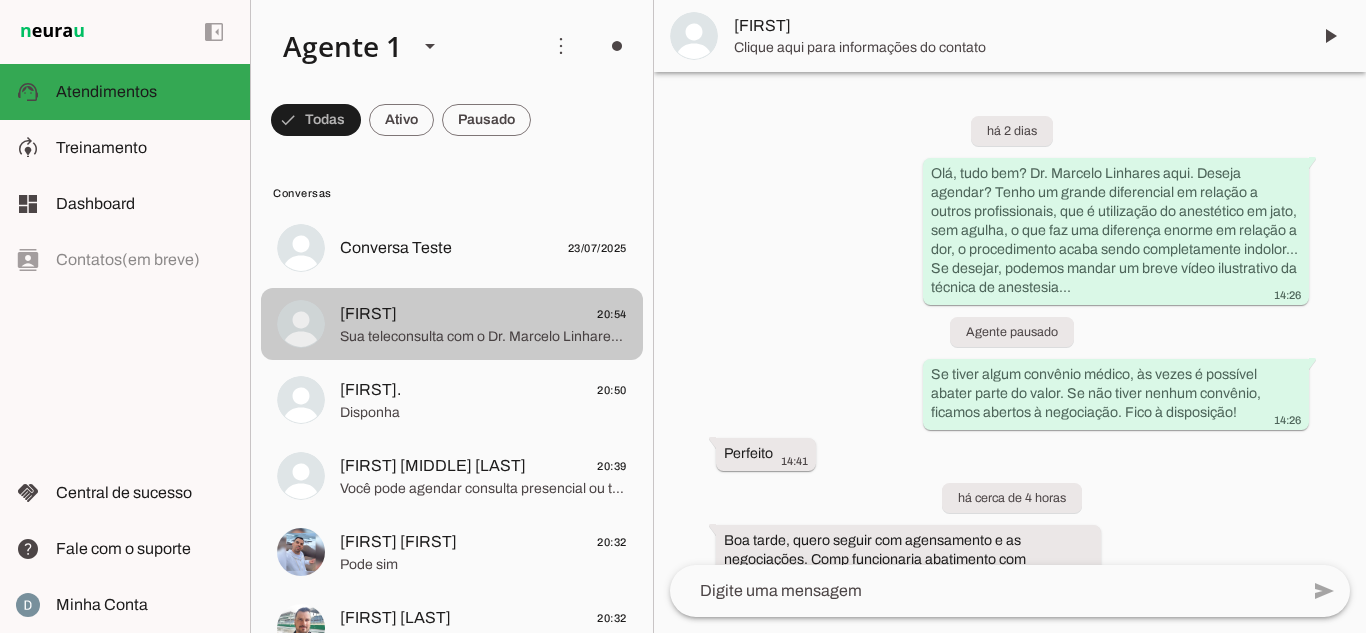 scroll, scrollTop: 926, scrollLeft: 0, axis: vertical 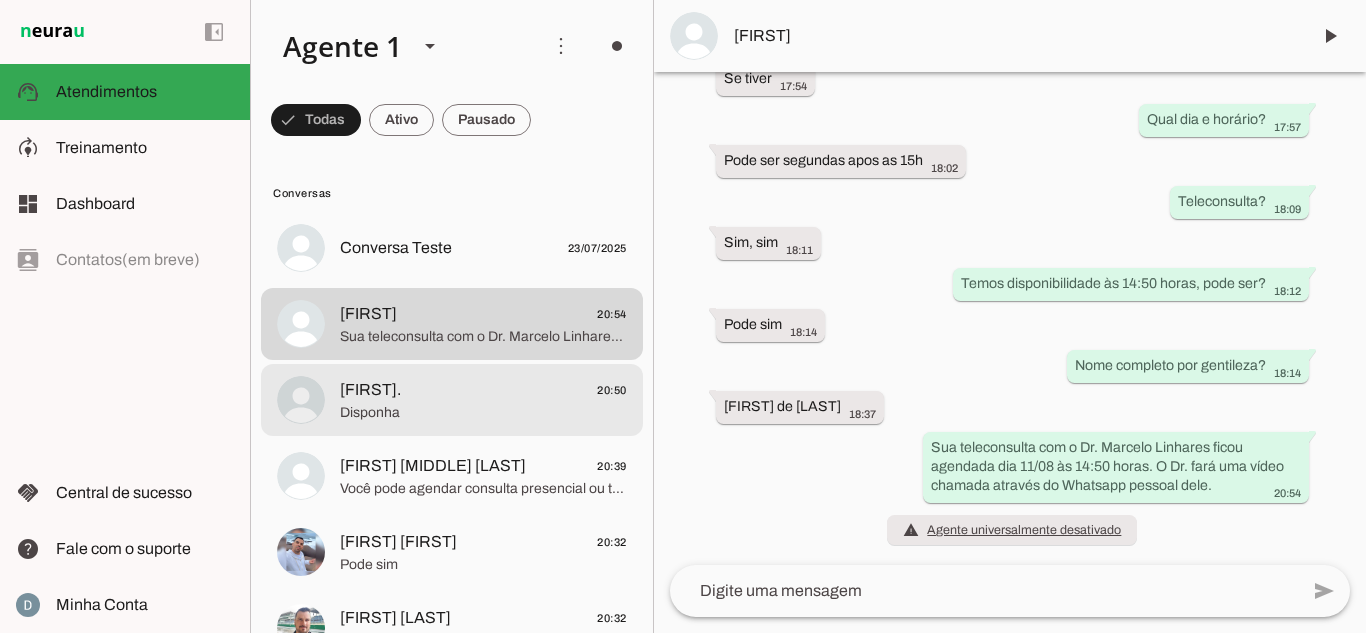 click on "[FIRST].
[TIME]
Disponha" 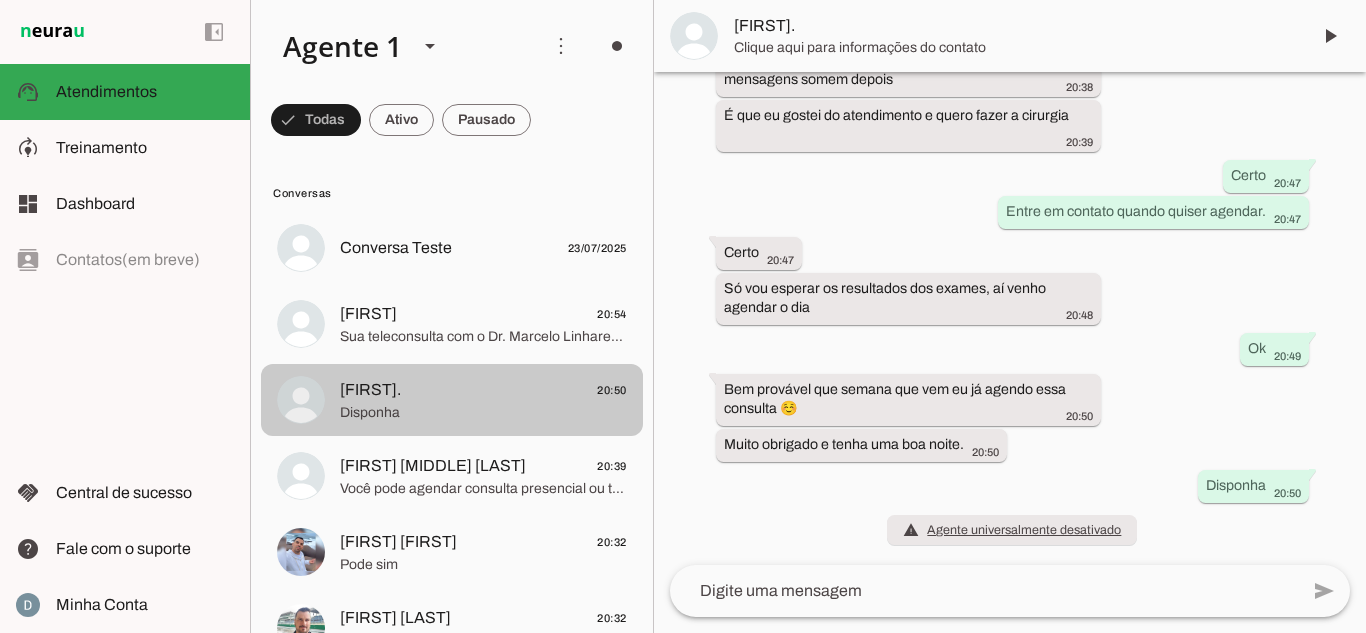 scroll, scrollTop: 608, scrollLeft: 0, axis: vertical 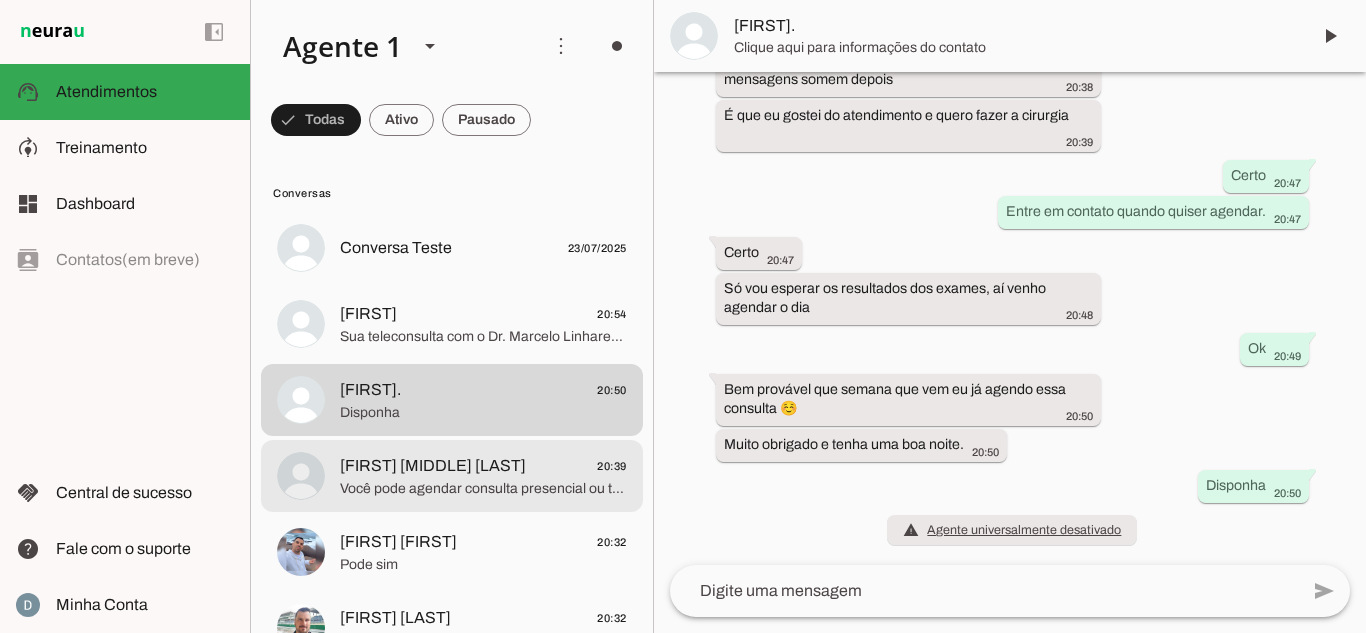 click on "[FIRST] [MIDDLE] [LAST]" 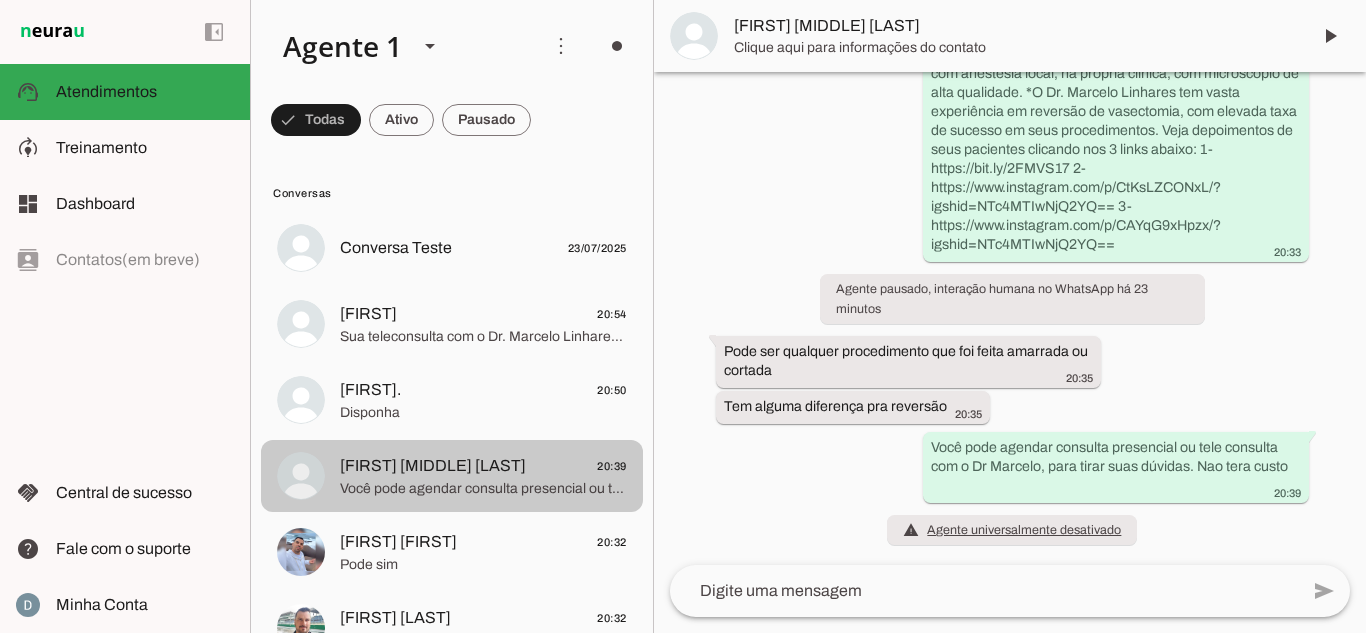 scroll, scrollTop: 567, scrollLeft: 0, axis: vertical 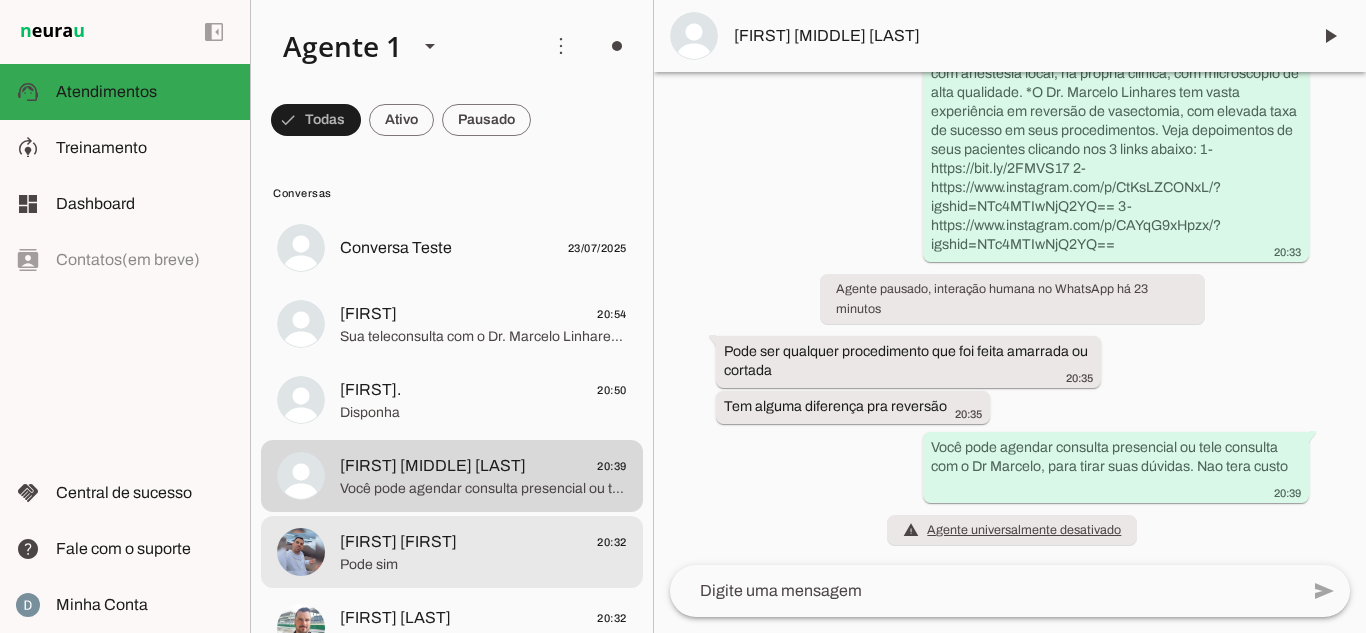 click on "[FIRST] [FIRST]" 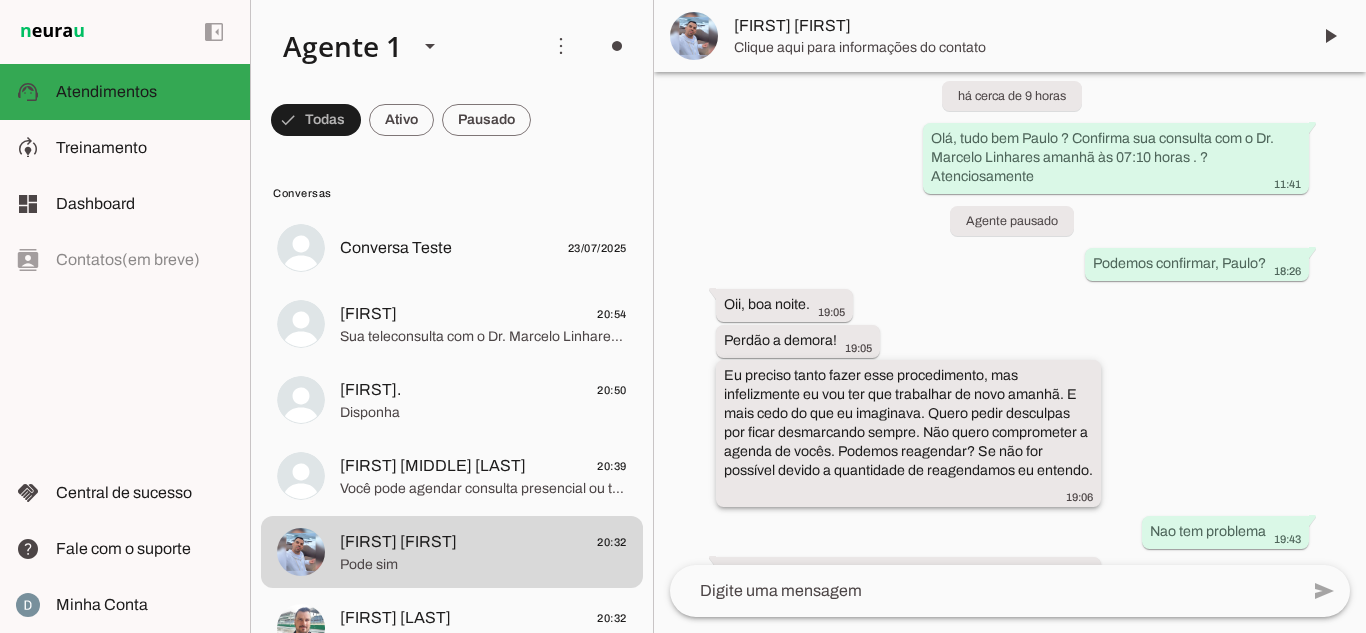 scroll, scrollTop: 0, scrollLeft: 0, axis: both 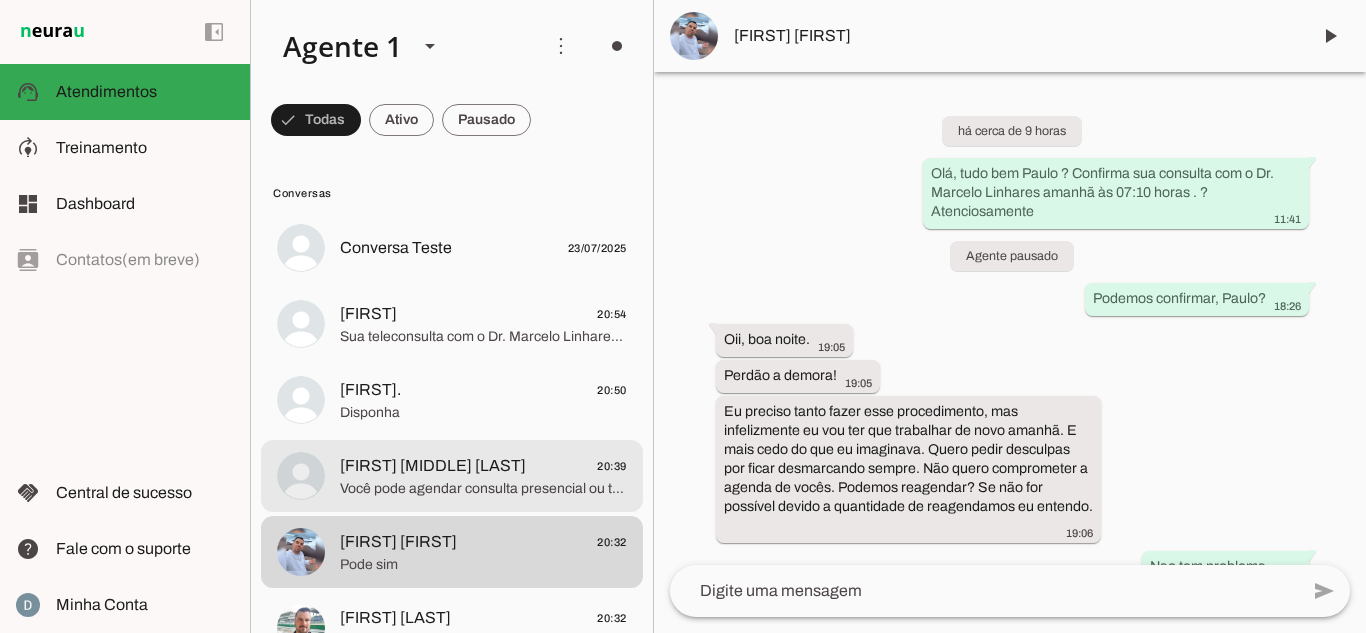 click on "[FIRST] [MIDDLE] [LAST]" 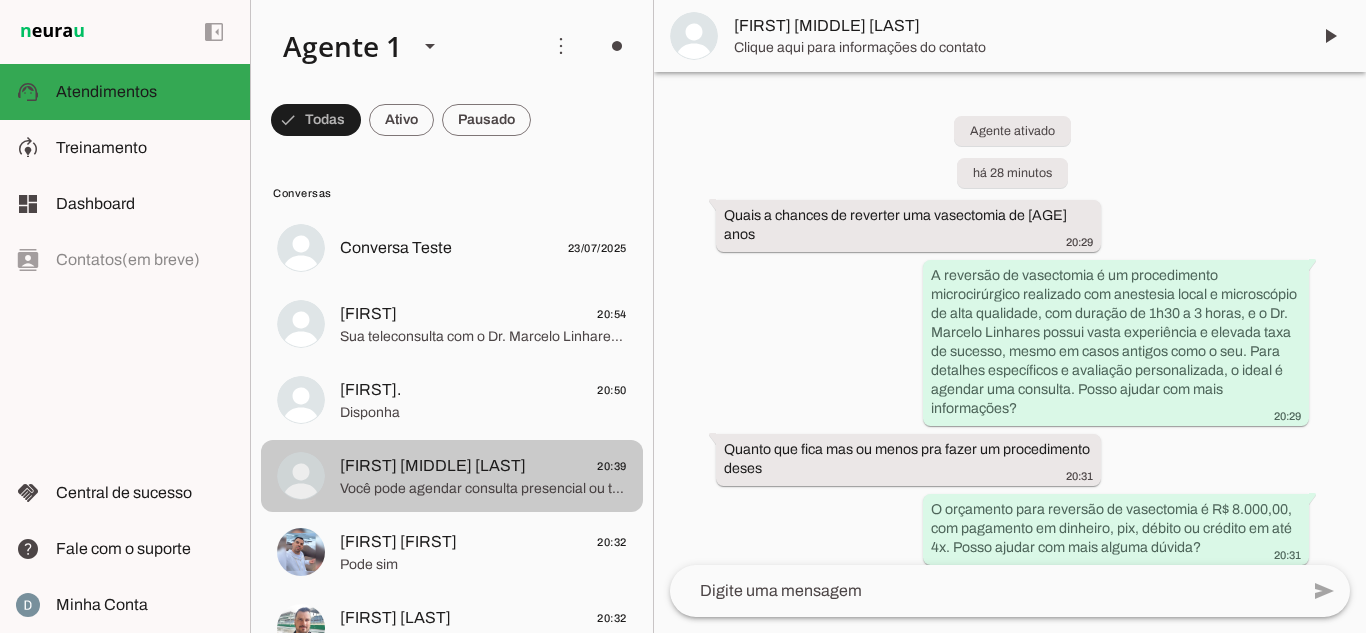 scroll, scrollTop: 567, scrollLeft: 0, axis: vertical 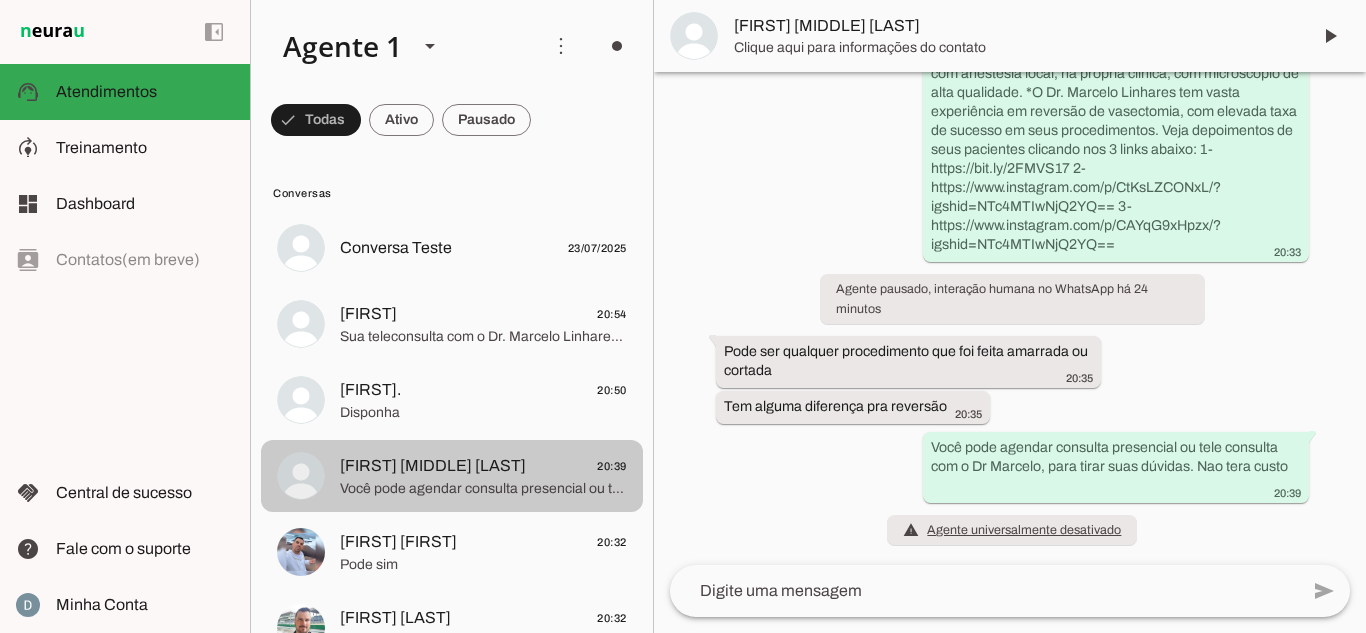 click on "[FIRST] [MIDDLE] [LAST]" 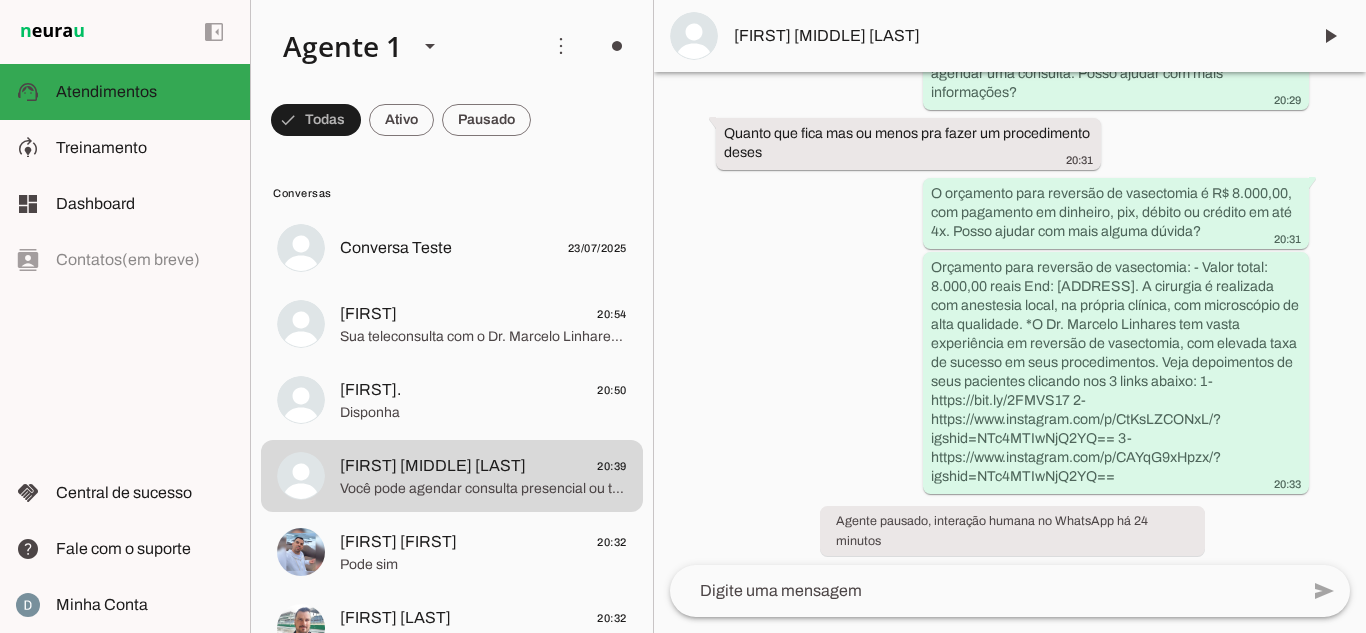 scroll, scrollTop: 317, scrollLeft: 0, axis: vertical 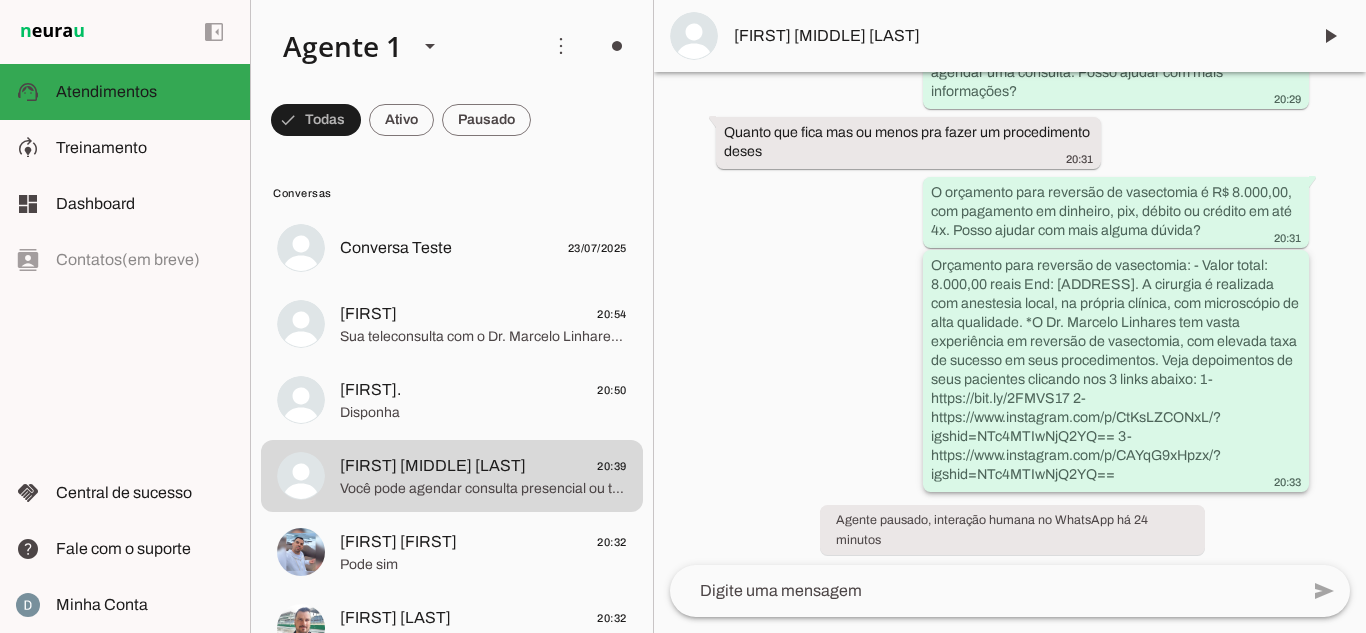 click on "Orçamento para reversão de vasectomia: -  Valor total: 8.000,00 reais  End: [ADDRESS].  A cirurgia é realizada com anestesia local, na própria clínica, com microscópio de alta qualidade.   *O Dr. Marcelo Linhares tem vasta experiência em reversão de vasectomia, com elevada taxa de sucesso em seus procedimentos.   Veja depoimentos de seus pacientes clicando nos 3 links abaixo:  1- https://bit.ly/2FMVS17  2- https://www.instagram.com/p/CtKsLZCONxL/?igshid=NTc4MTIwNjQ2YQ==  3- https://www.instagram.com/p/CAYqG9xHpzx/?igshid=NTc4MTIwNjQ2YQ==" 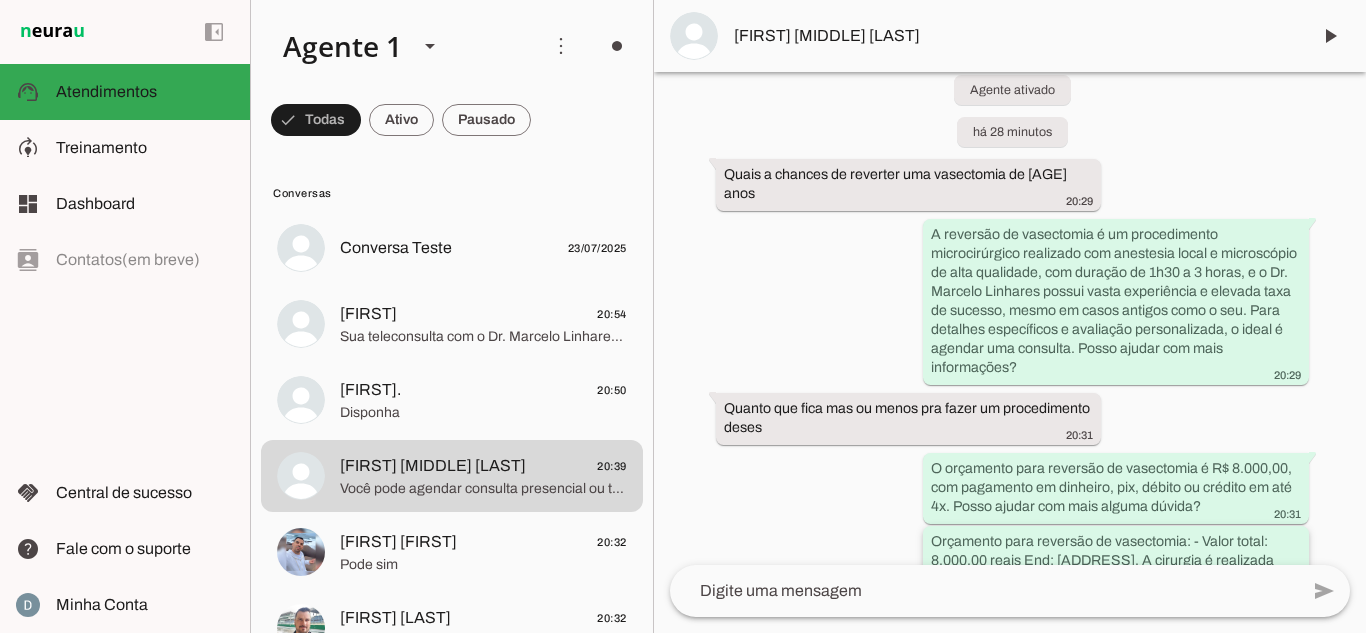 scroll, scrollTop: 38, scrollLeft: 0, axis: vertical 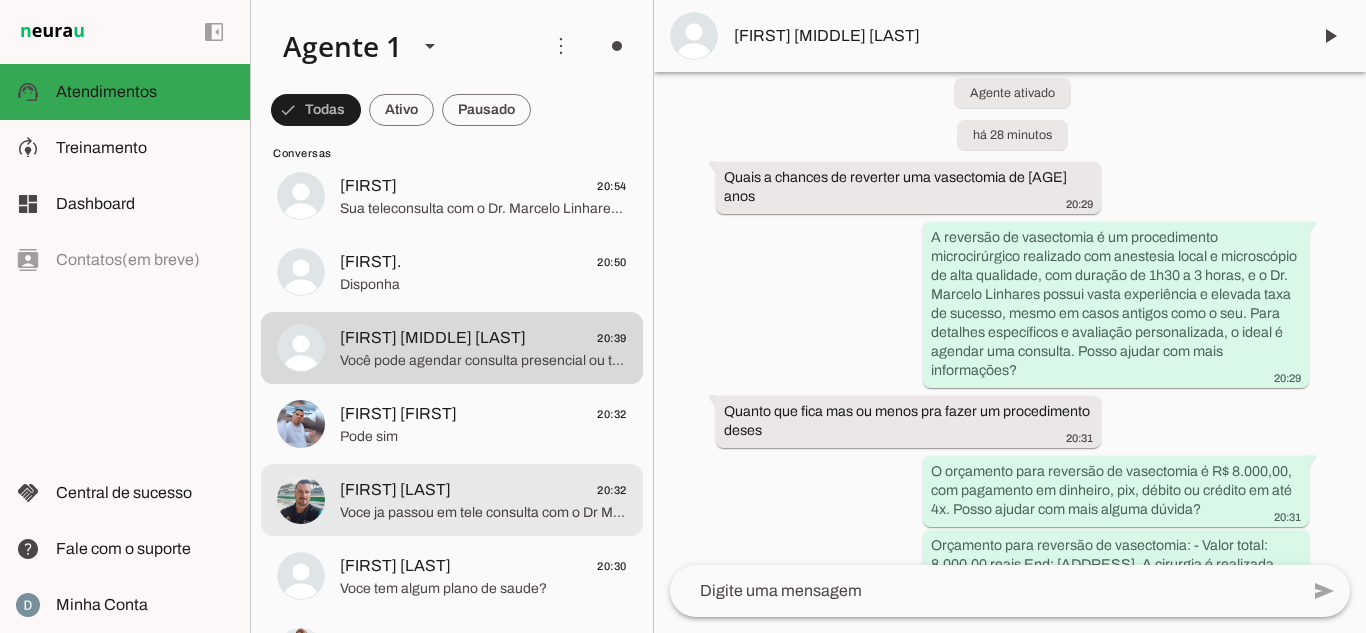 click on "Voce ja passou em tele consulta com o Dr Marcelo?" 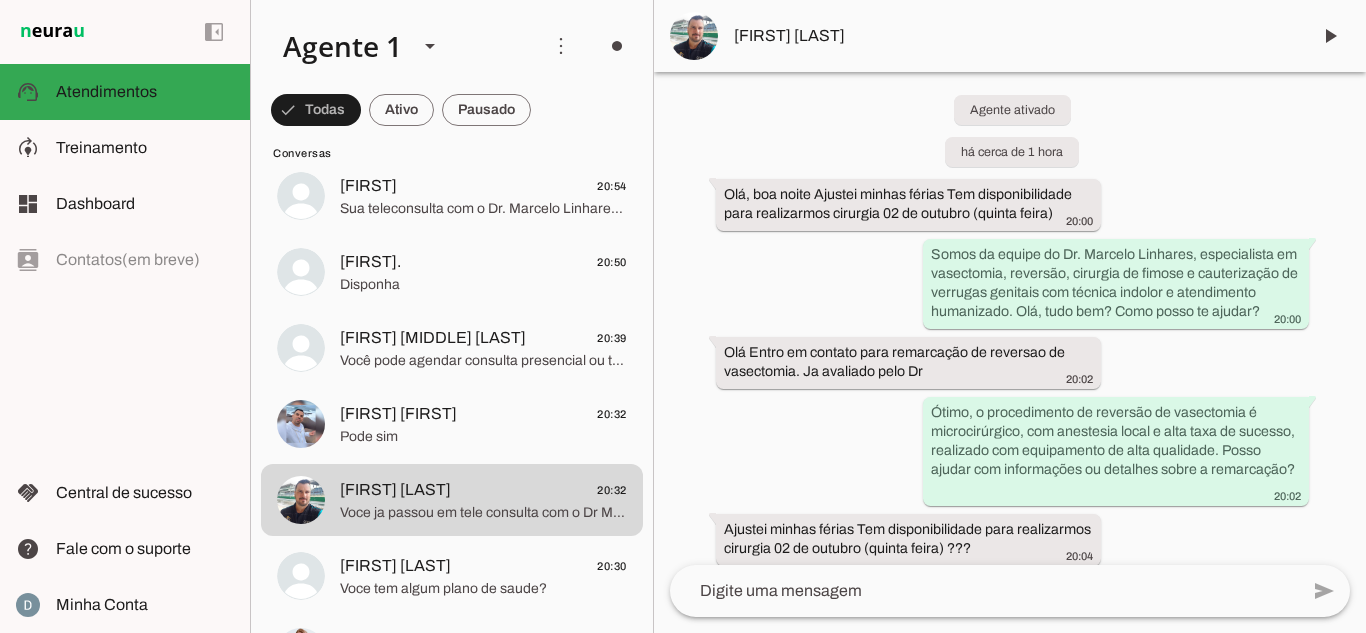 scroll, scrollTop: 0, scrollLeft: 0, axis: both 